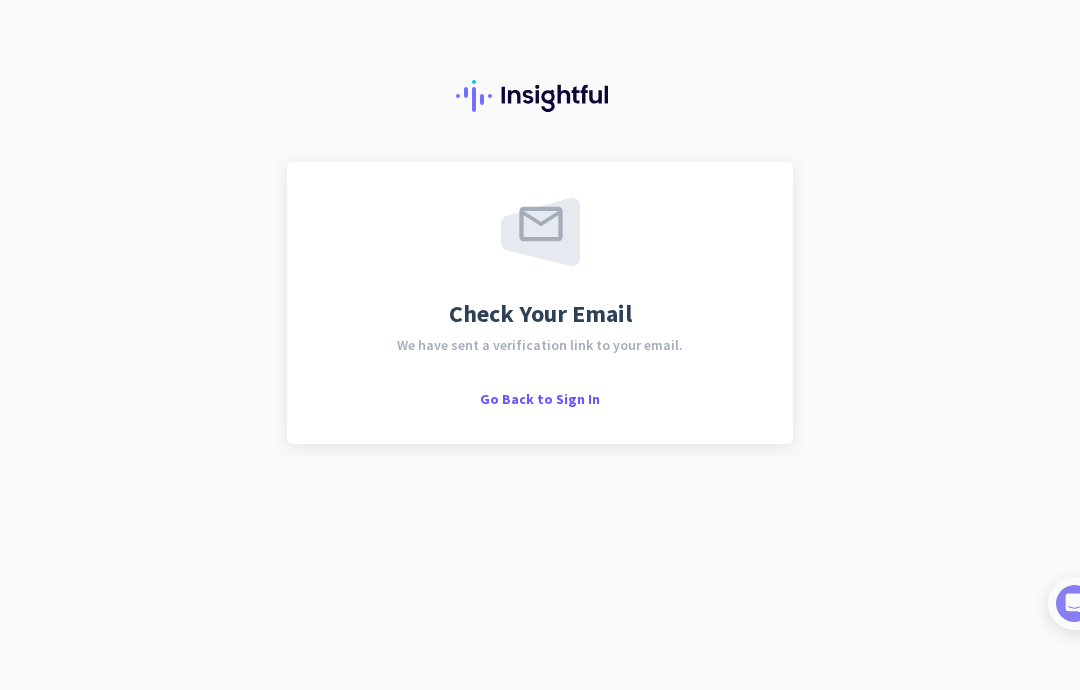 scroll, scrollTop: 30, scrollLeft: 0, axis: vertical 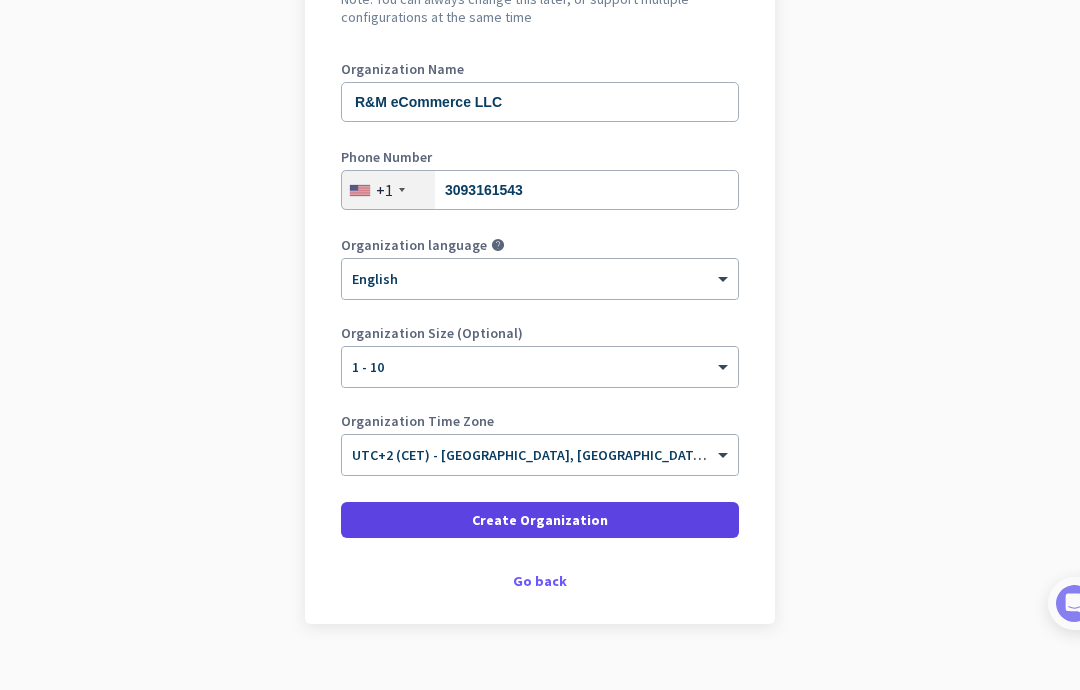 click 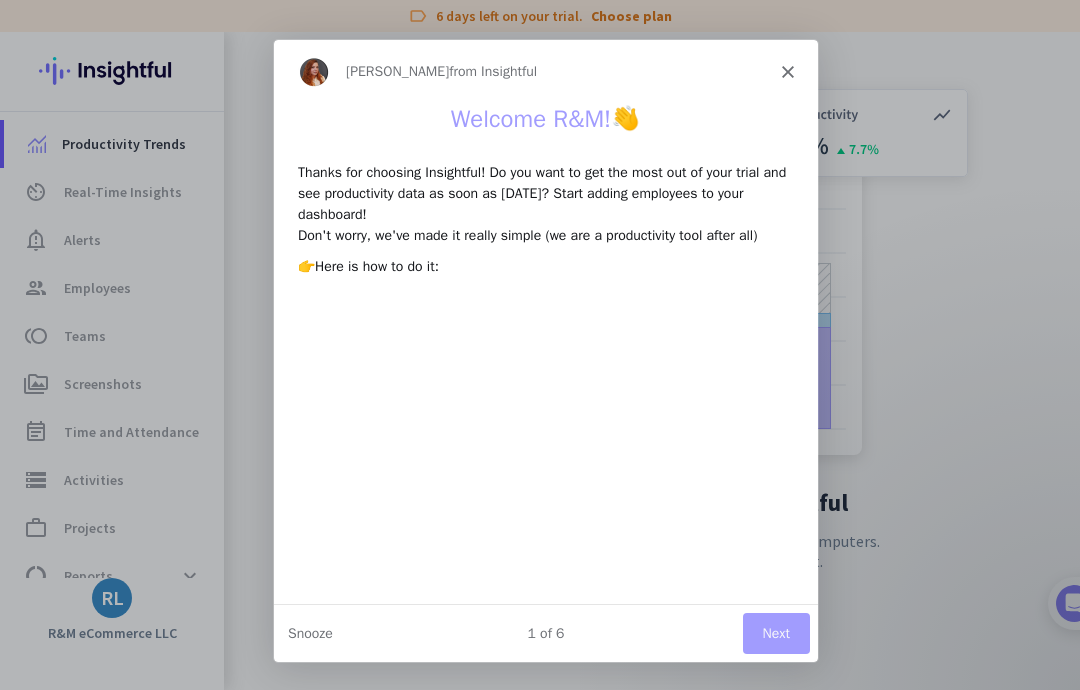 scroll, scrollTop: 0, scrollLeft: 0, axis: both 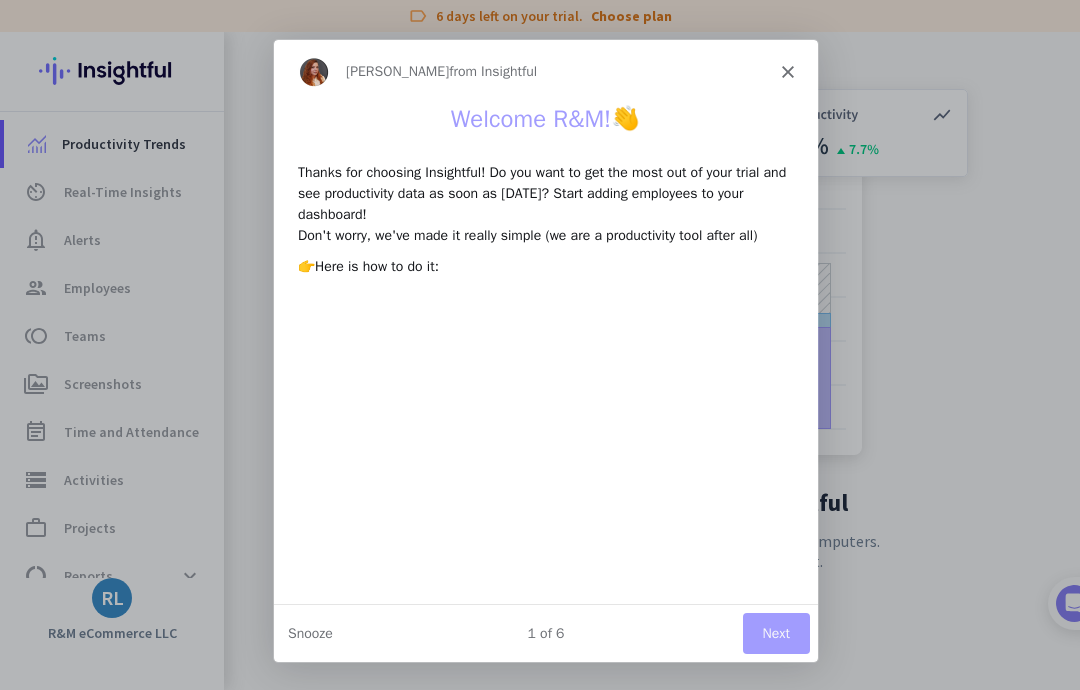click on "[PERSON_NAME]  from Insightful" at bounding box center [545, 71] 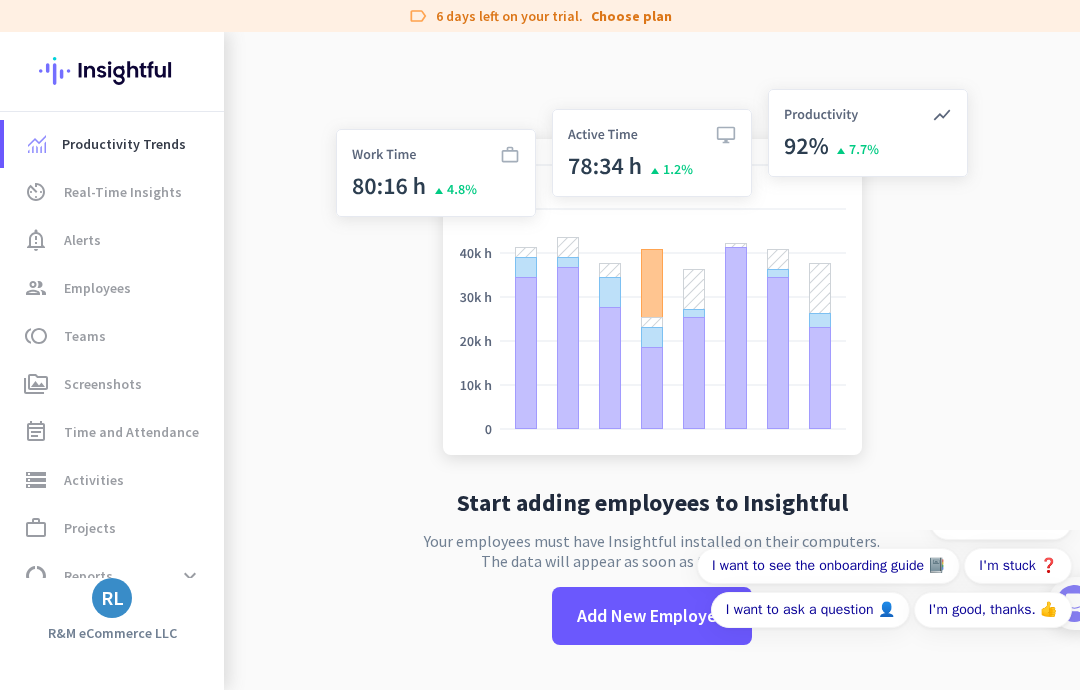 scroll, scrollTop: 0, scrollLeft: 0, axis: both 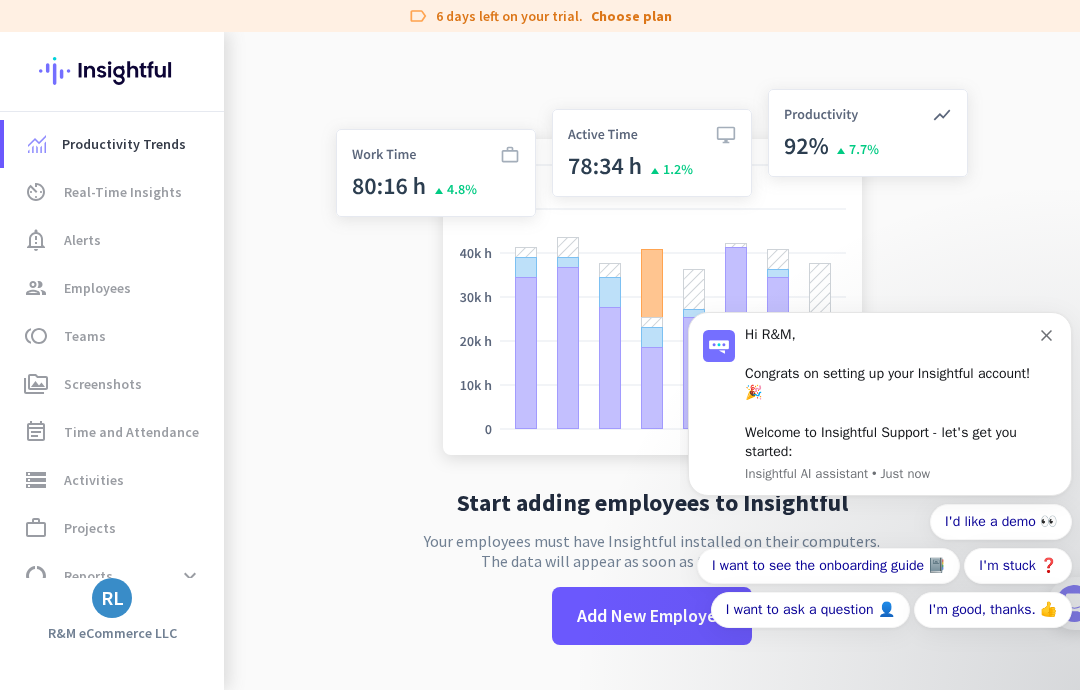 click 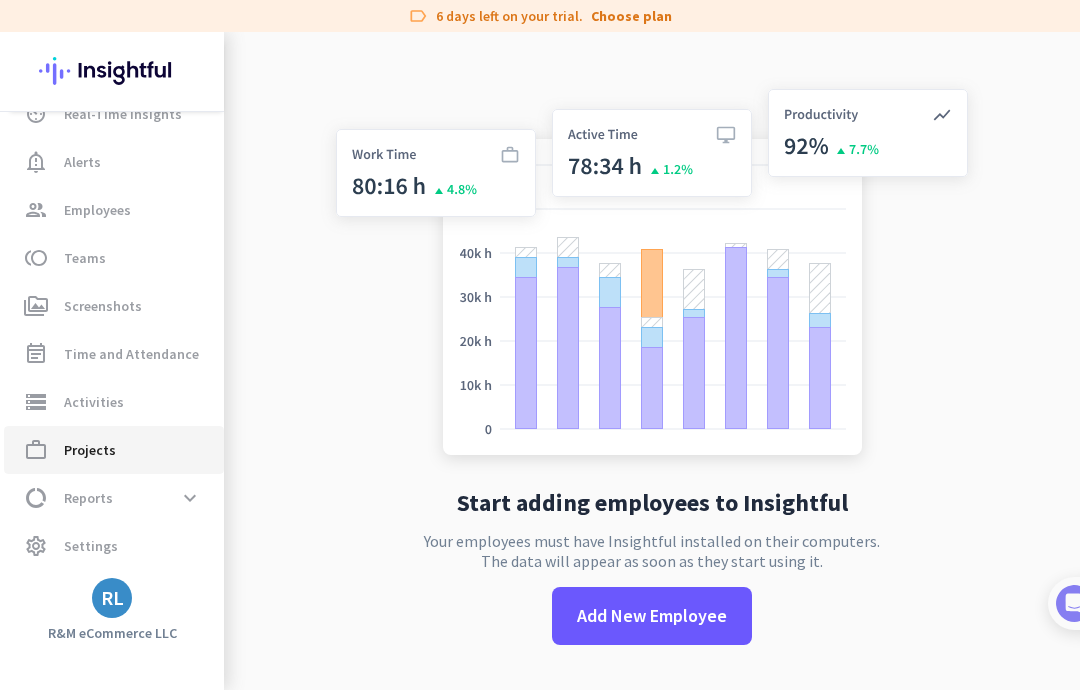 scroll, scrollTop: 78, scrollLeft: 0, axis: vertical 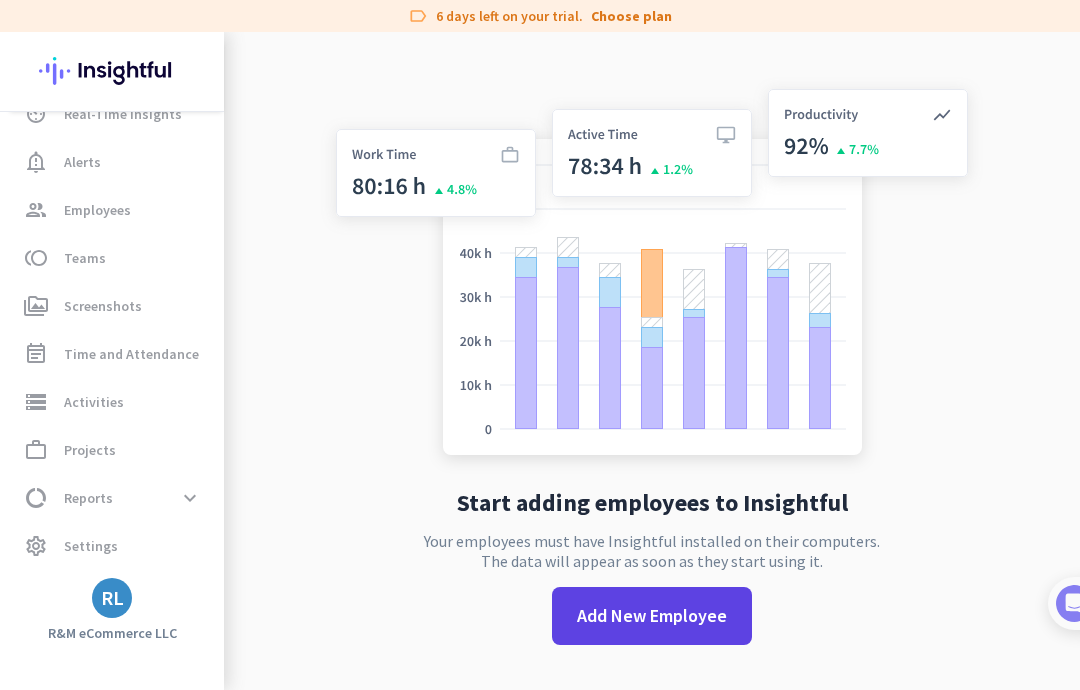 click on "Add New Employee" 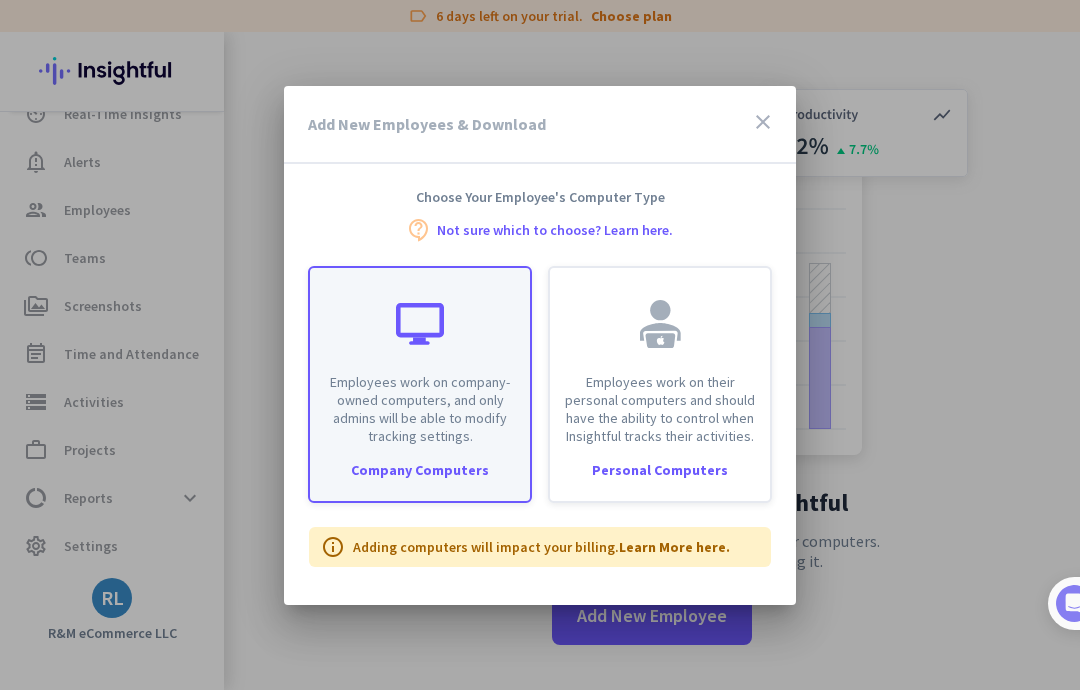 click on "Employees work on company-owned computers, and only admins will be able to modify tracking settings." at bounding box center (420, 356) 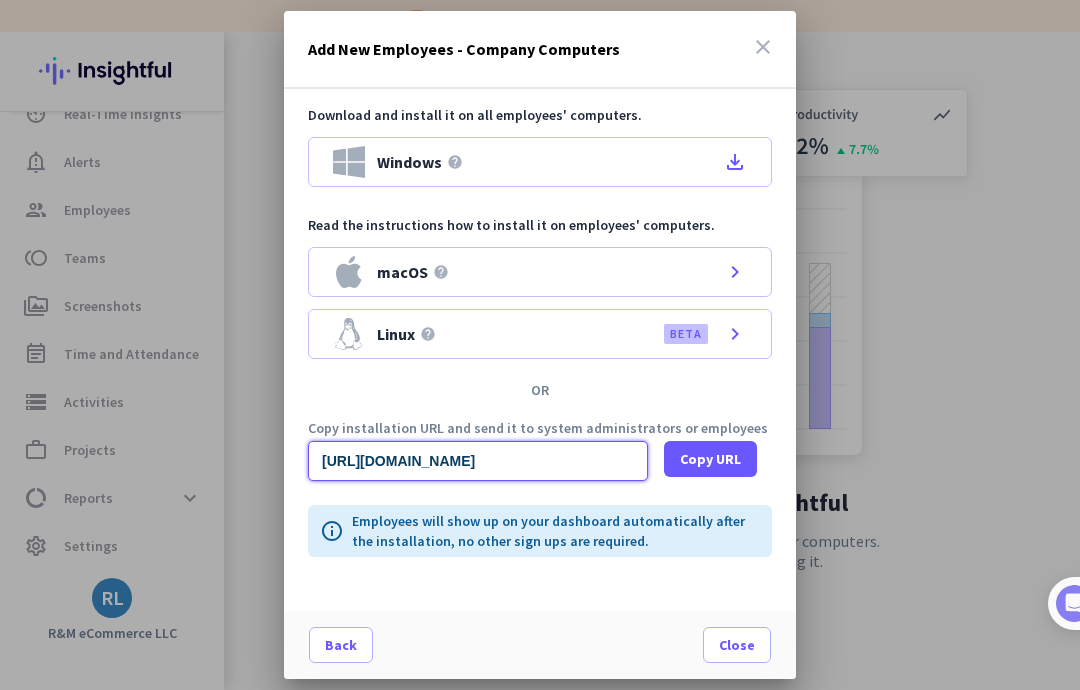 click on "[URL][DOMAIN_NAME]" at bounding box center (478, 461) 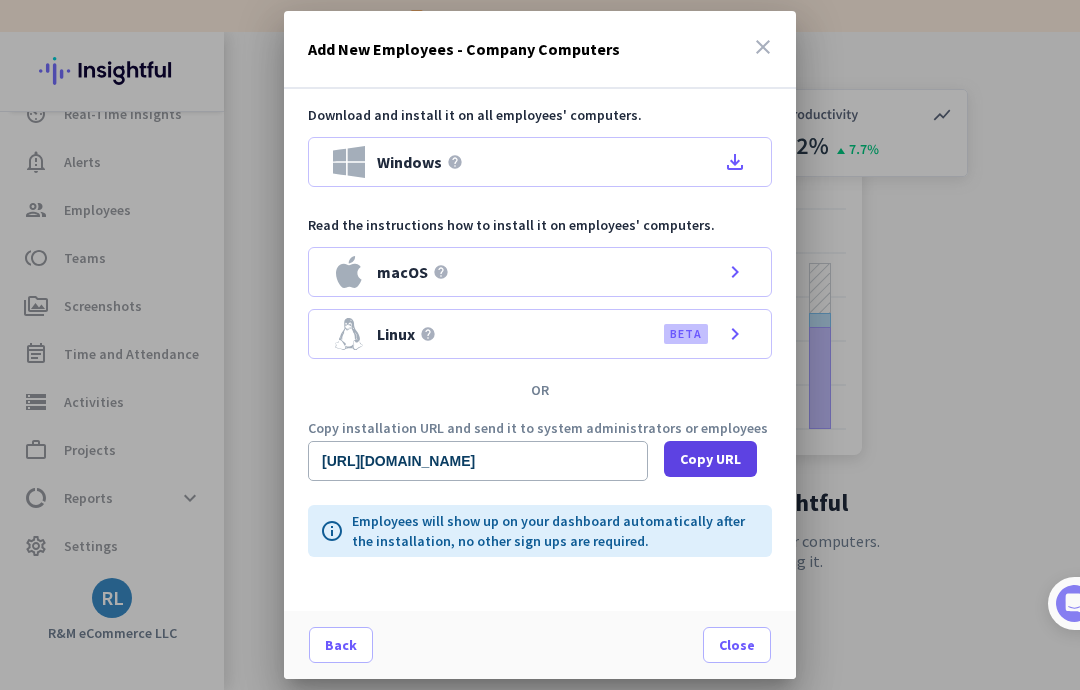 click on "Copy URL" at bounding box center [710, 459] 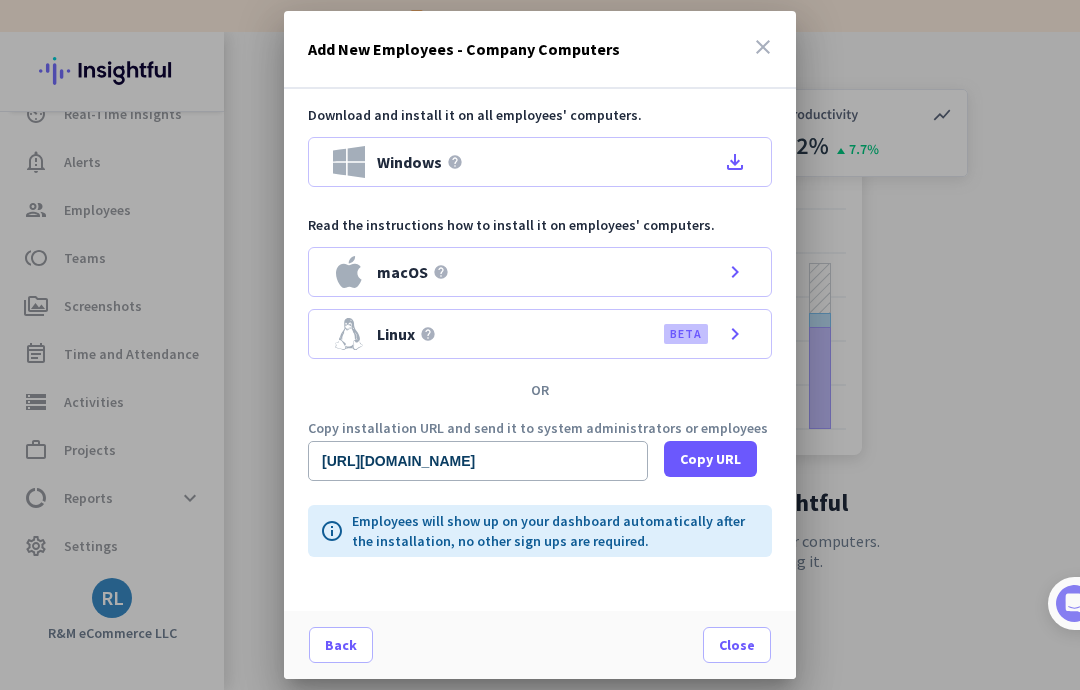 click on "close" at bounding box center [763, 47] 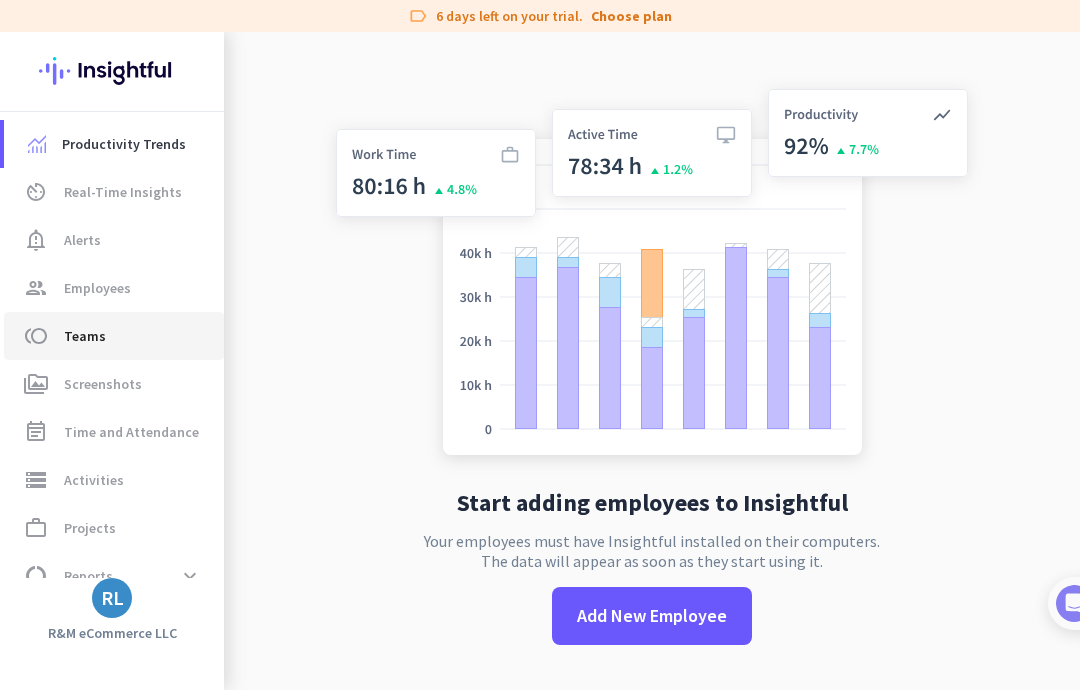 scroll, scrollTop: 0, scrollLeft: 0, axis: both 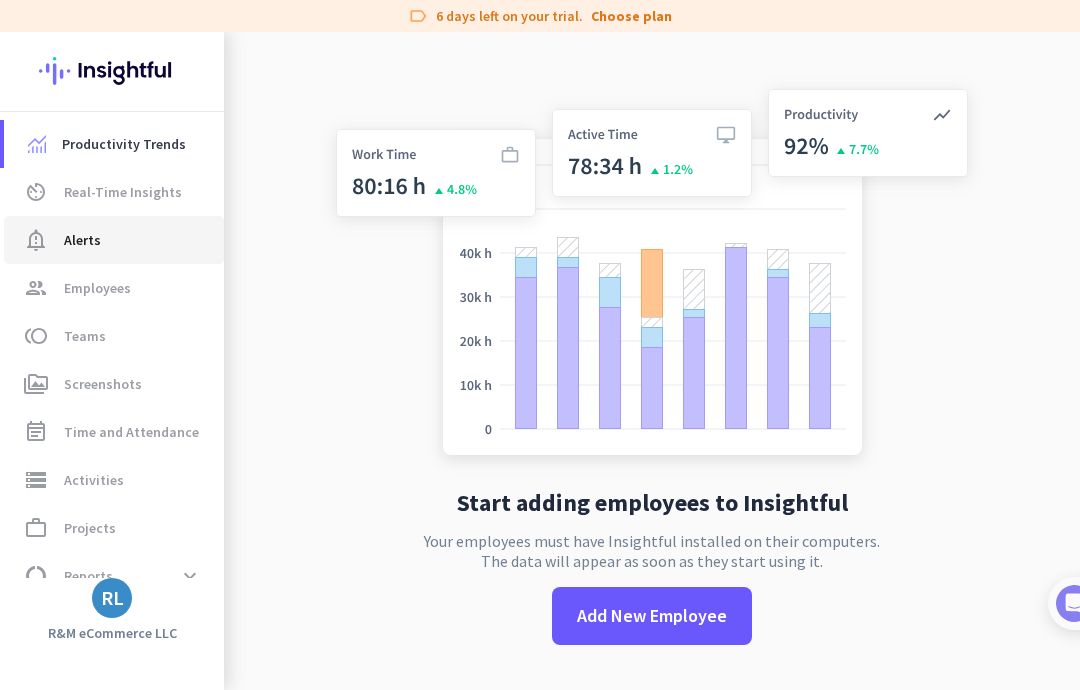click on "notification_important  Alerts" 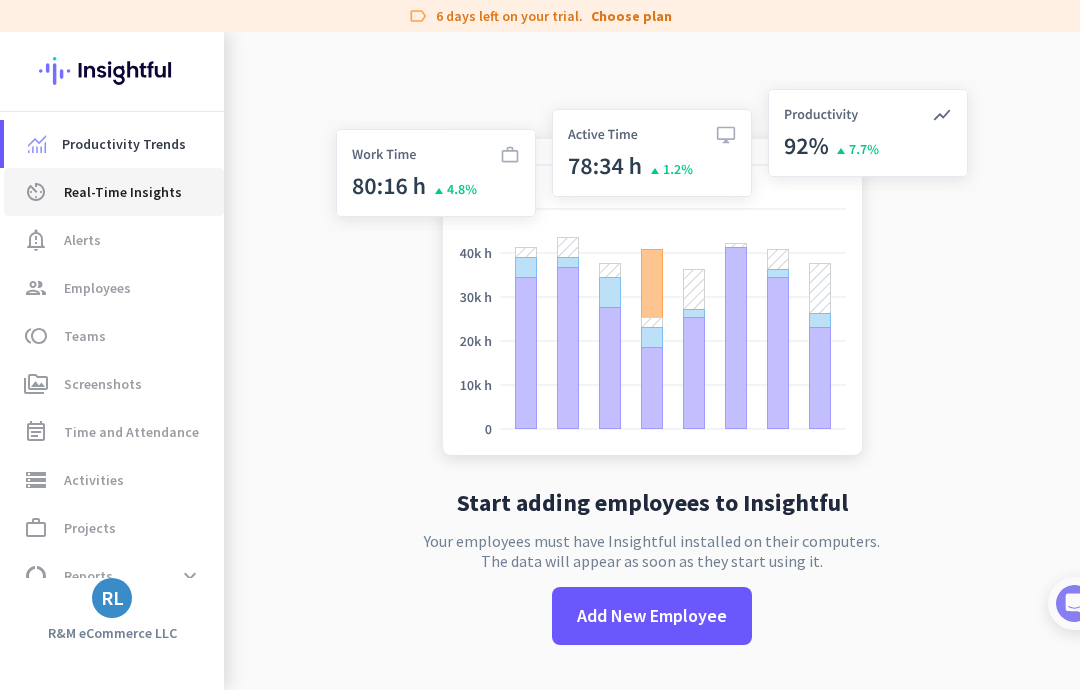 click on "av_timer  Real-Time Insights" 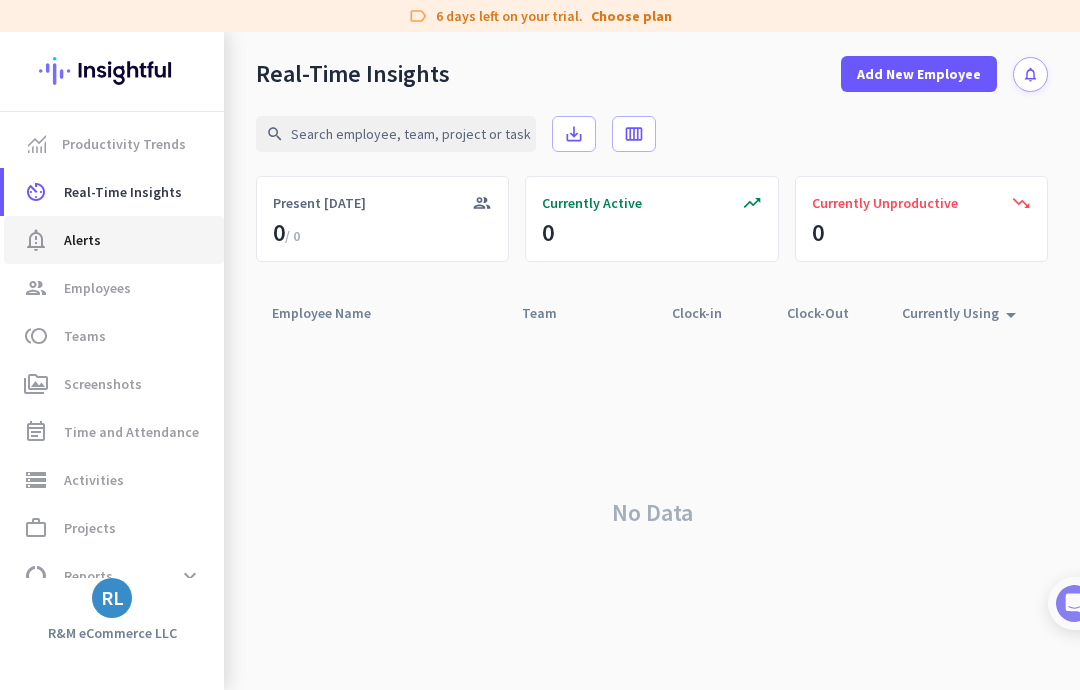 click on "notification_important  Alerts" 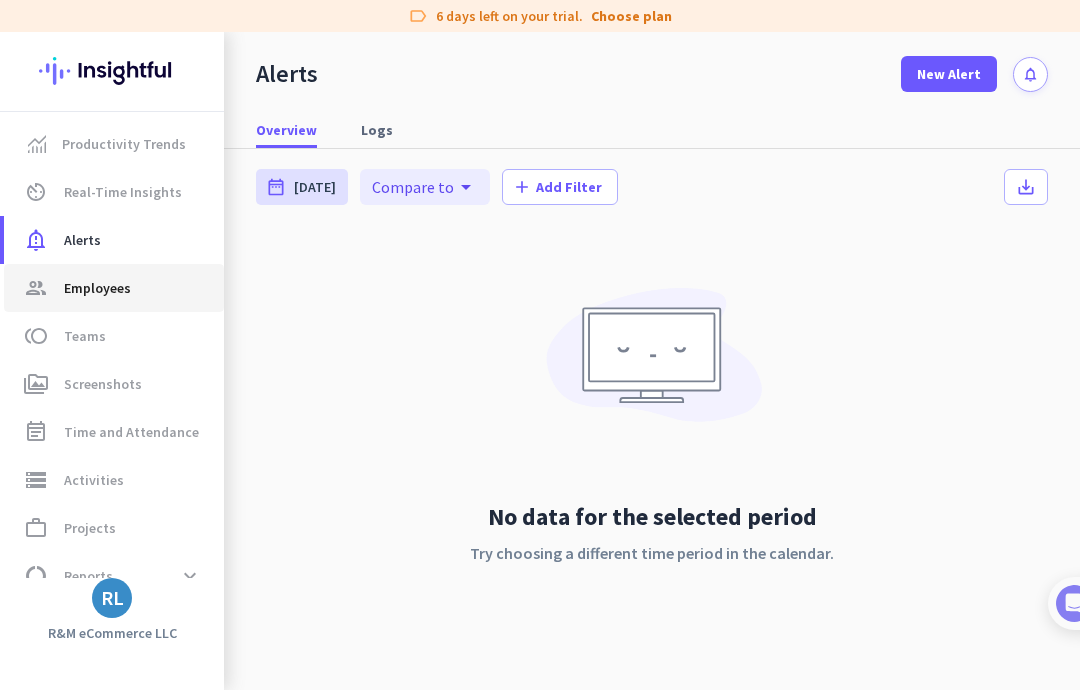 click on "group  Employees" 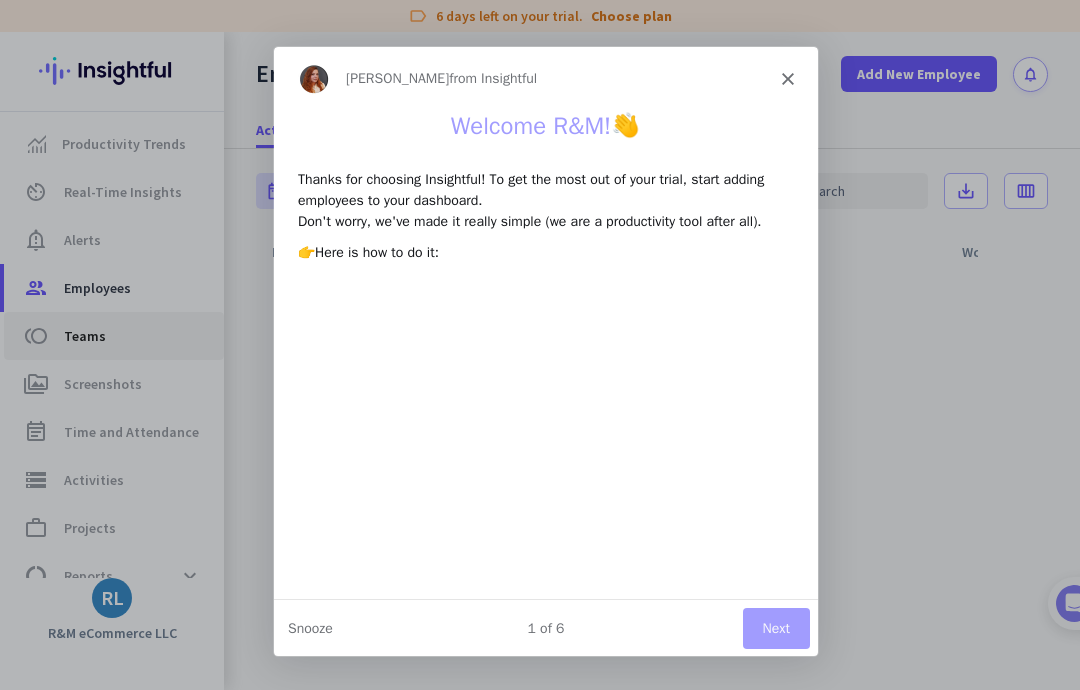 scroll, scrollTop: 0, scrollLeft: 0, axis: both 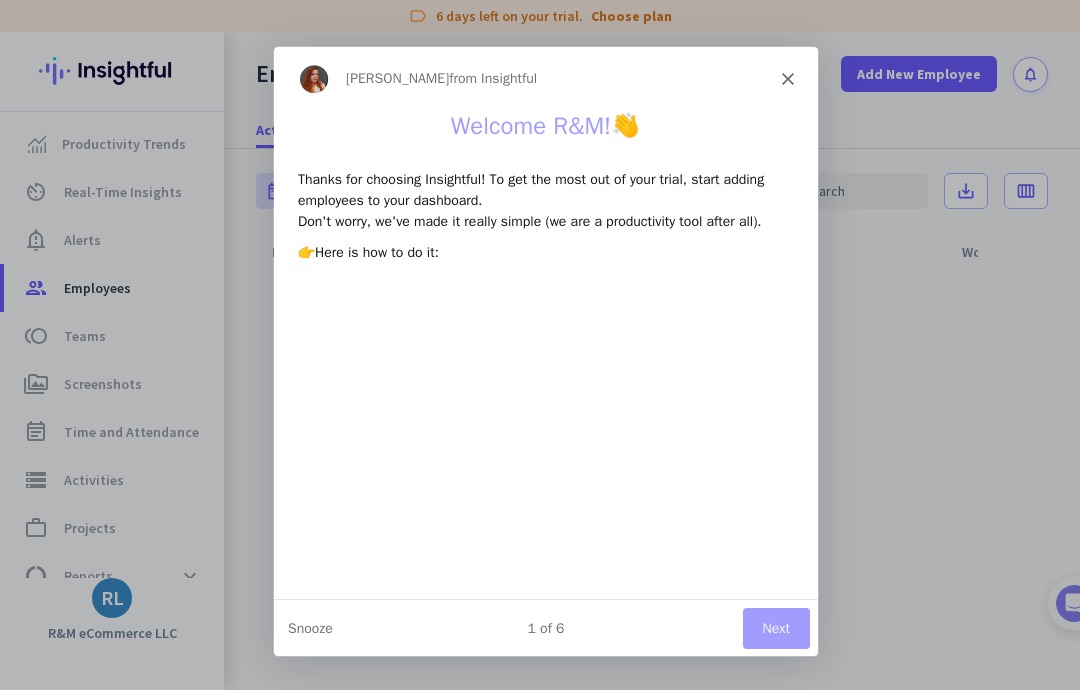 click on "[PERSON_NAME]  from Insightful" at bounding box center (545, 77) 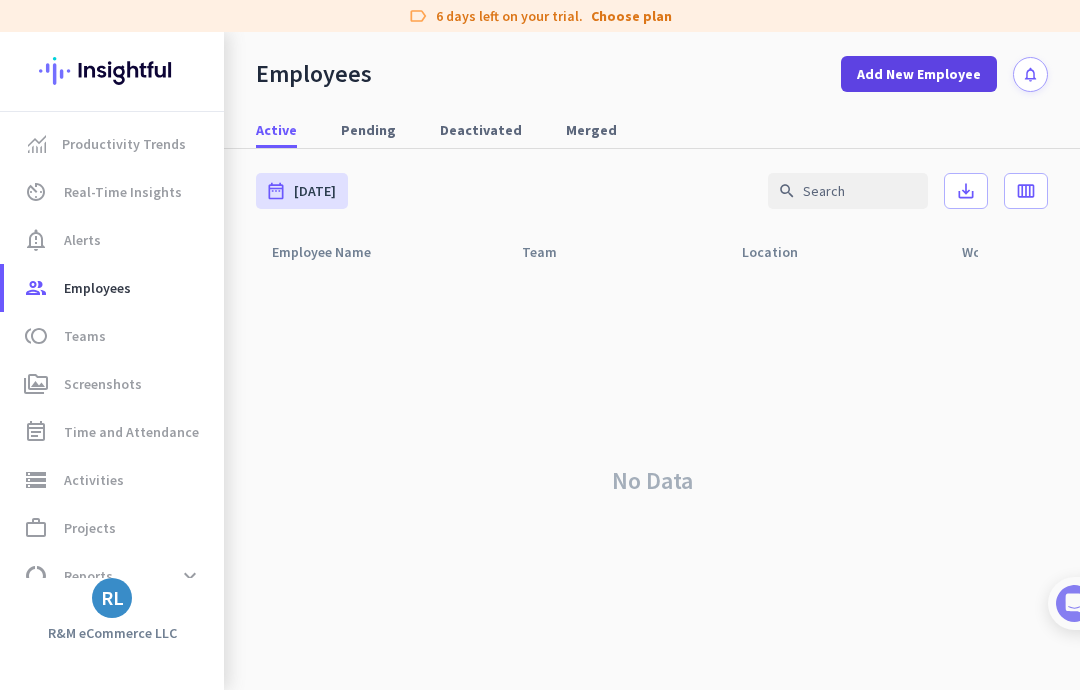 click on "Add New Employee" at bounding box center (919, 74) 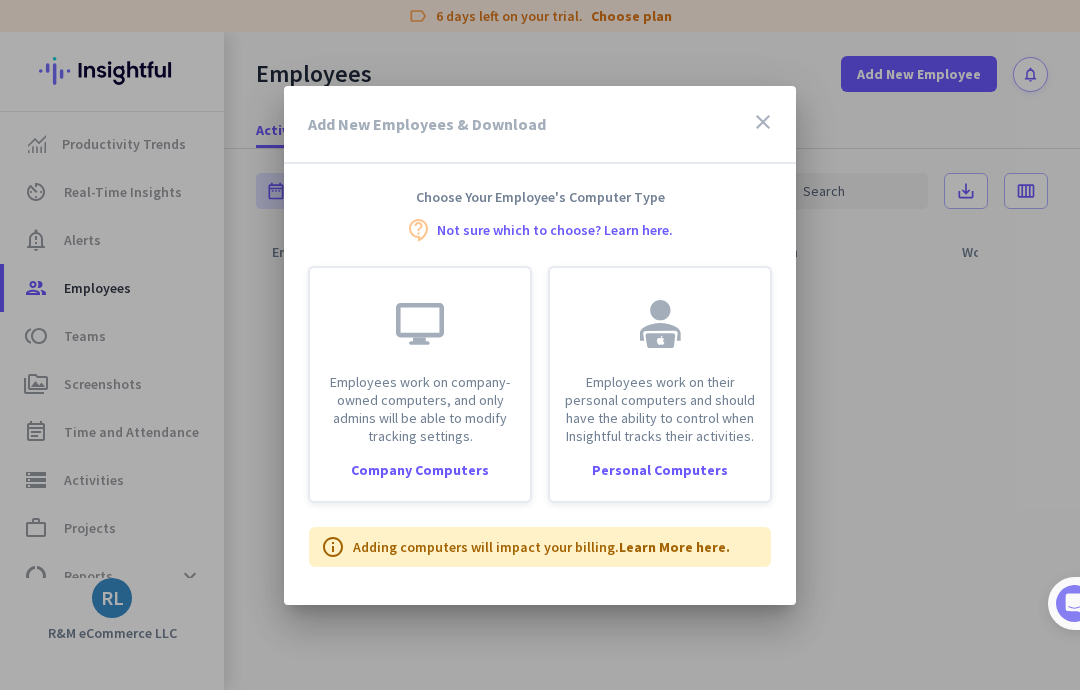 click on "close" at bounding box center [763, 122] 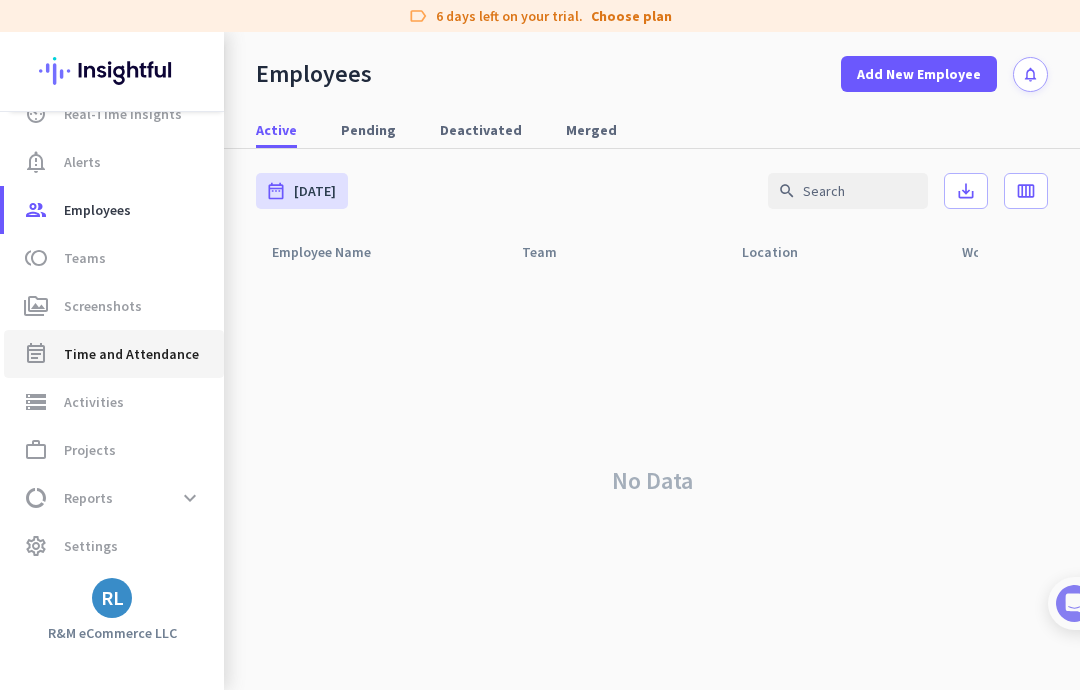 scroll, scrollTop: 78, scrollLeft: 0, axis: vertical 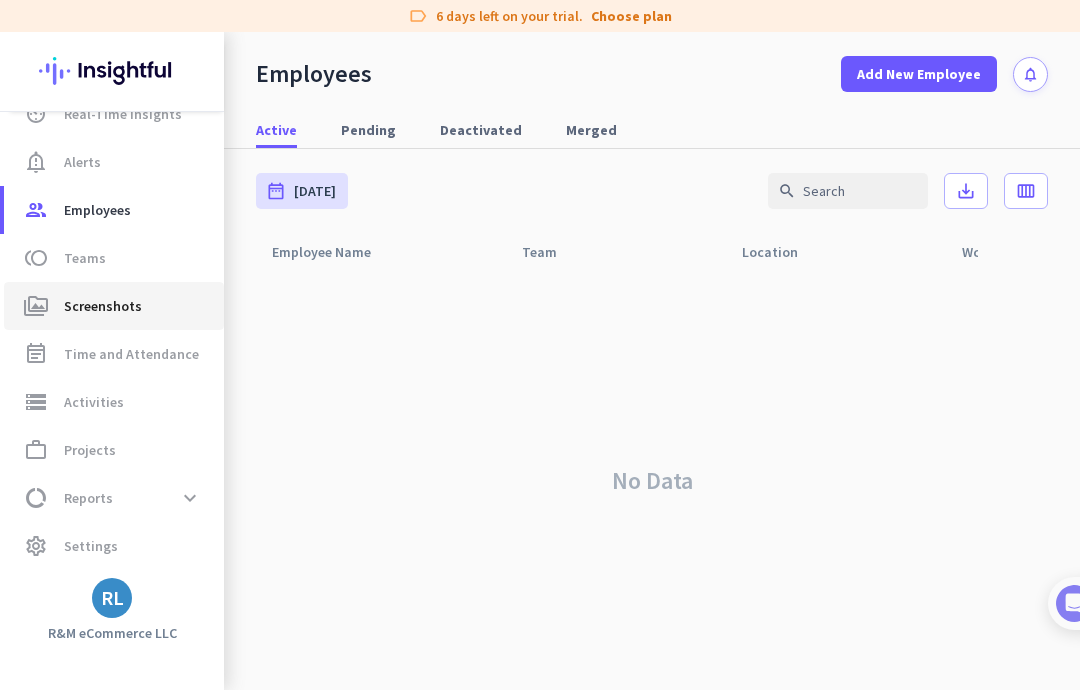 click on "perm_media  Screenshots" 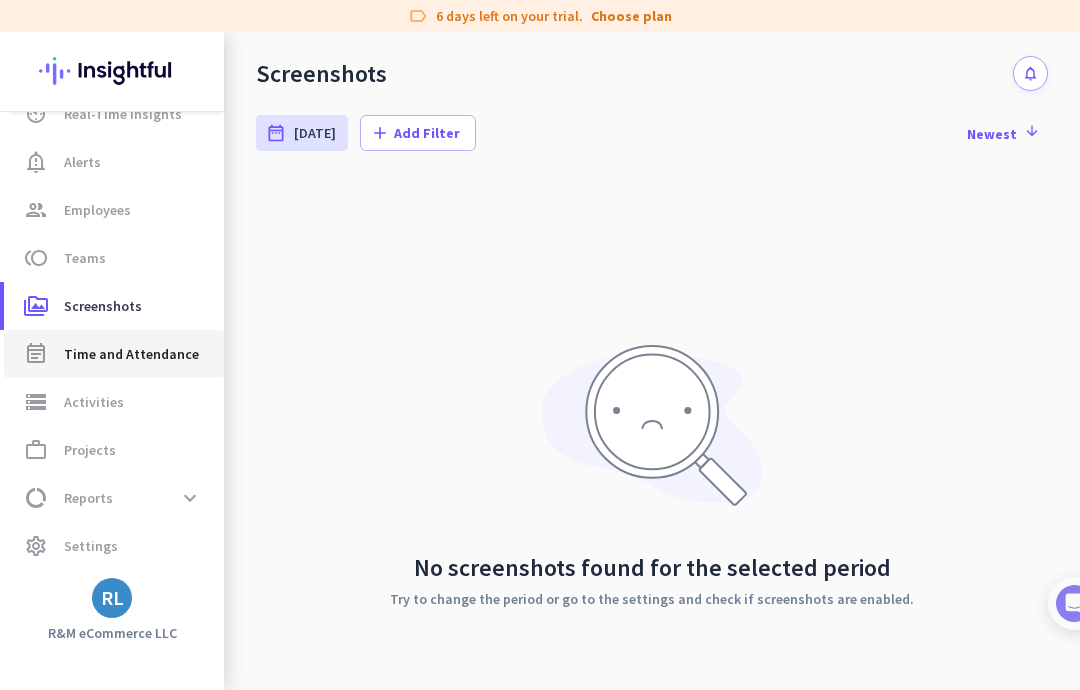 click on "Time and Attendance" 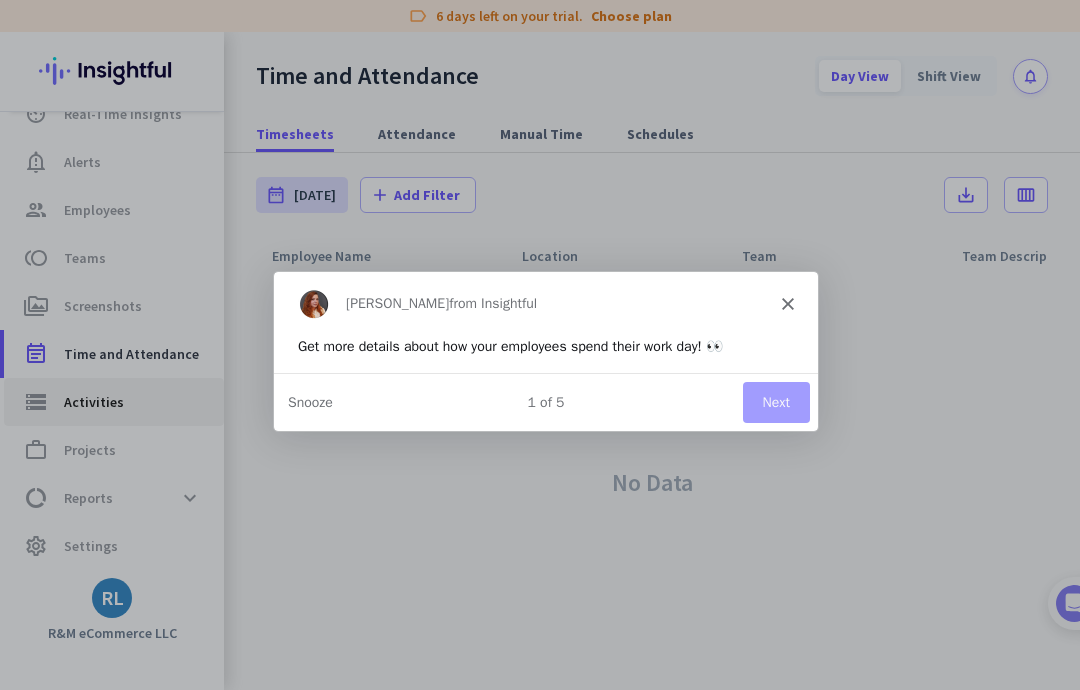 scroll, scrollTop: 0, scrollLeft: 0, axis: both 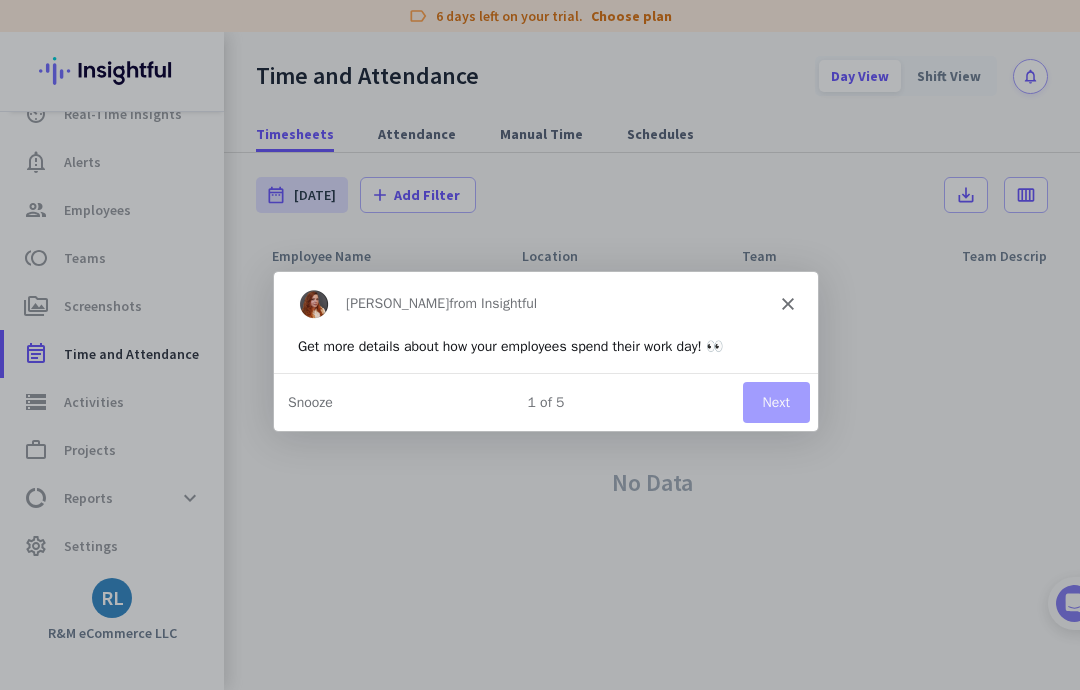 click 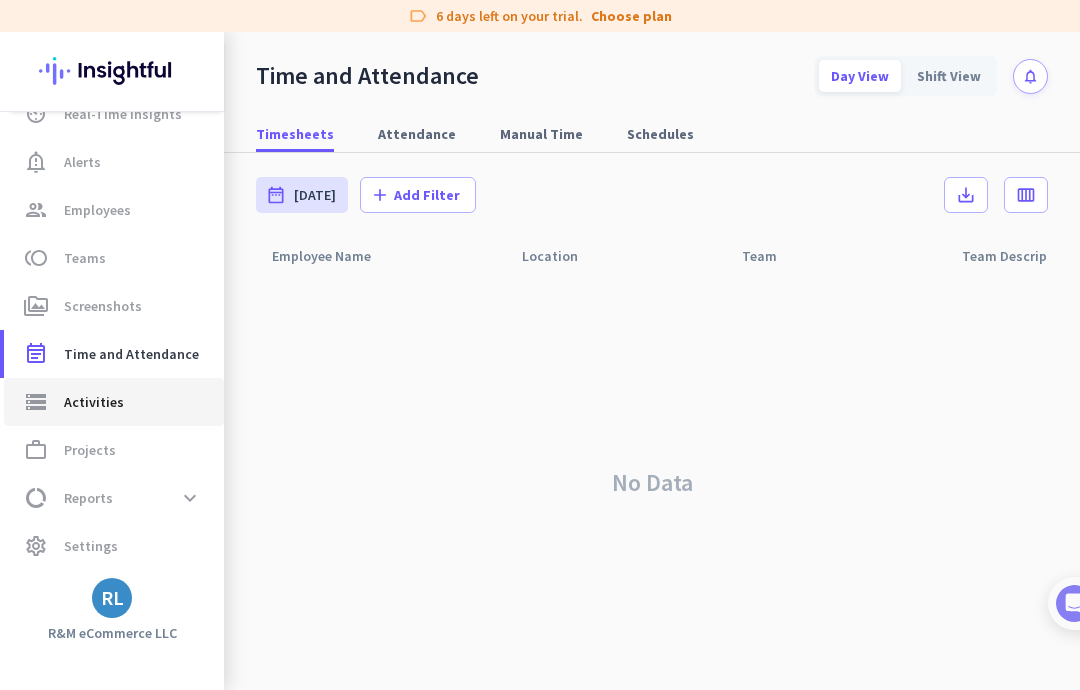 click on "storage  Activities" 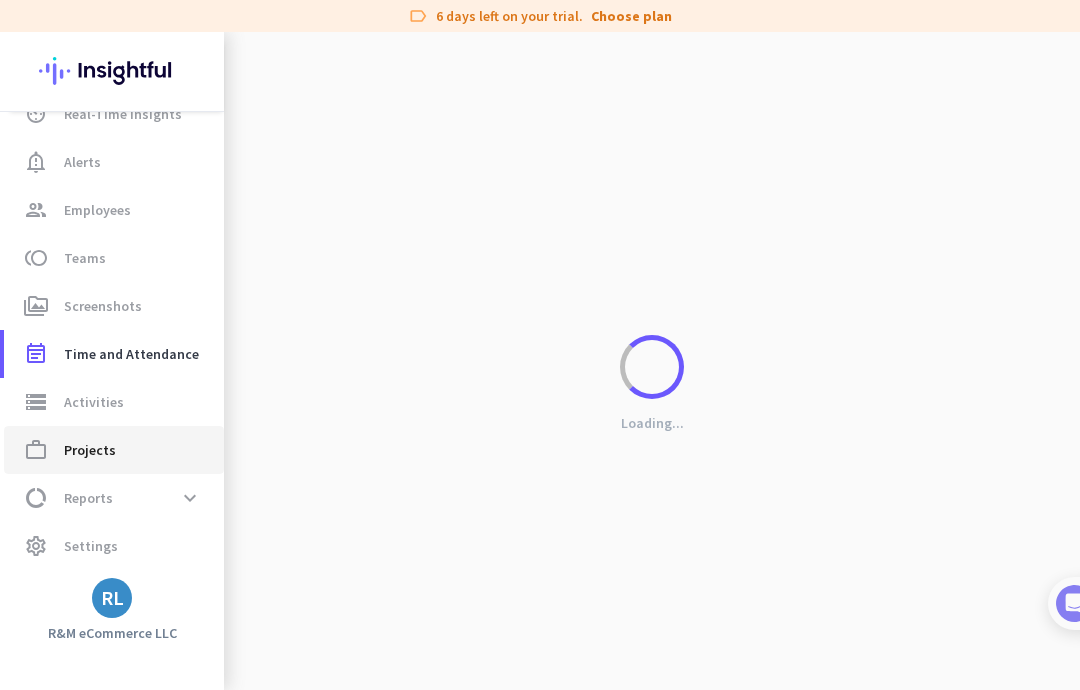 type on "[DATE]" 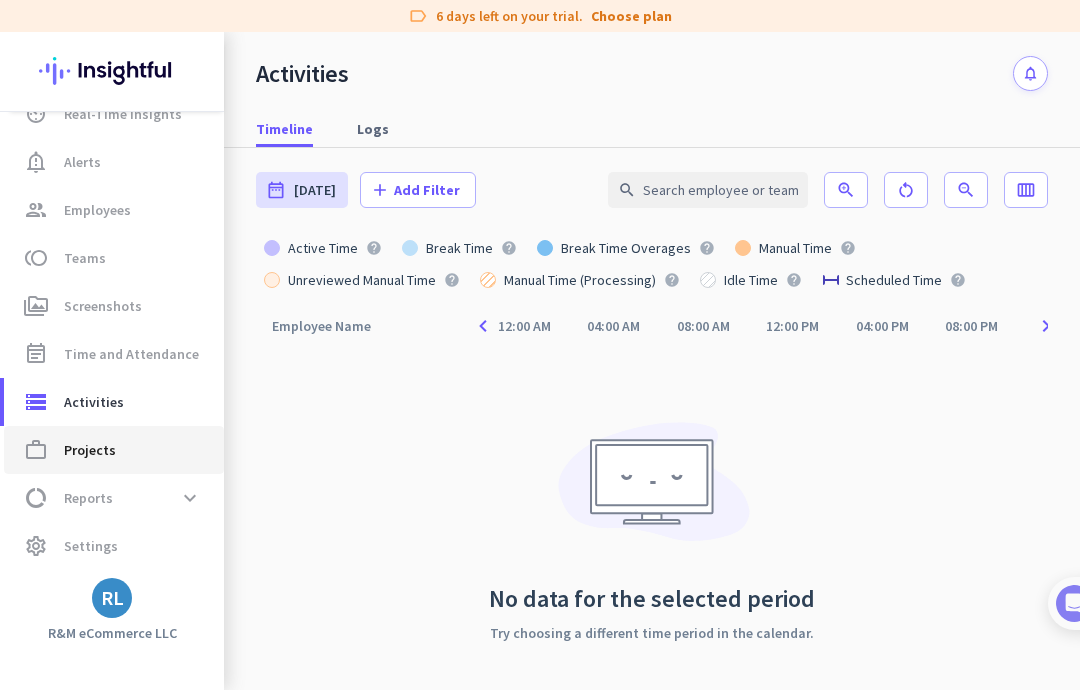click on "work_outline  Projects" 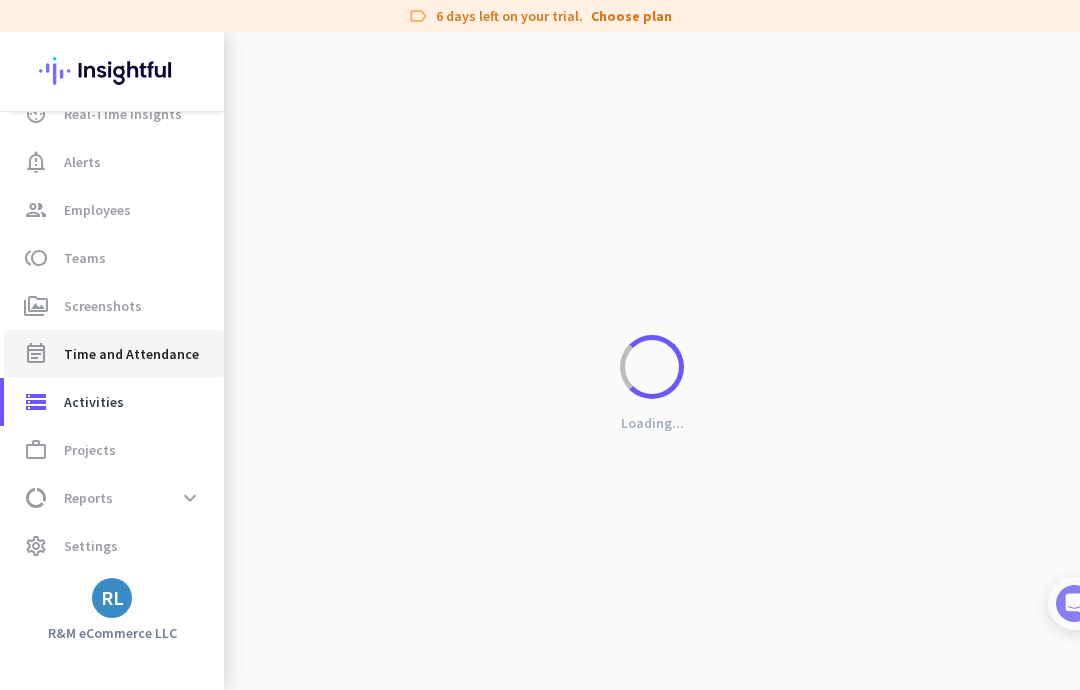 type on "[DATE] - [DATE]" 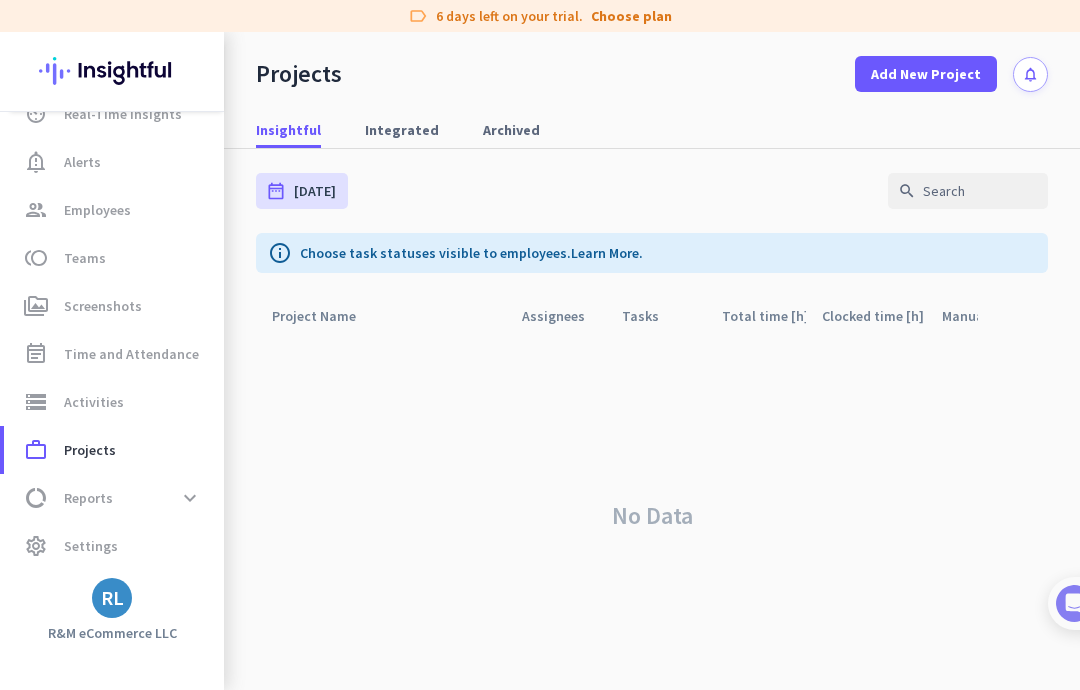 click on "No Data" 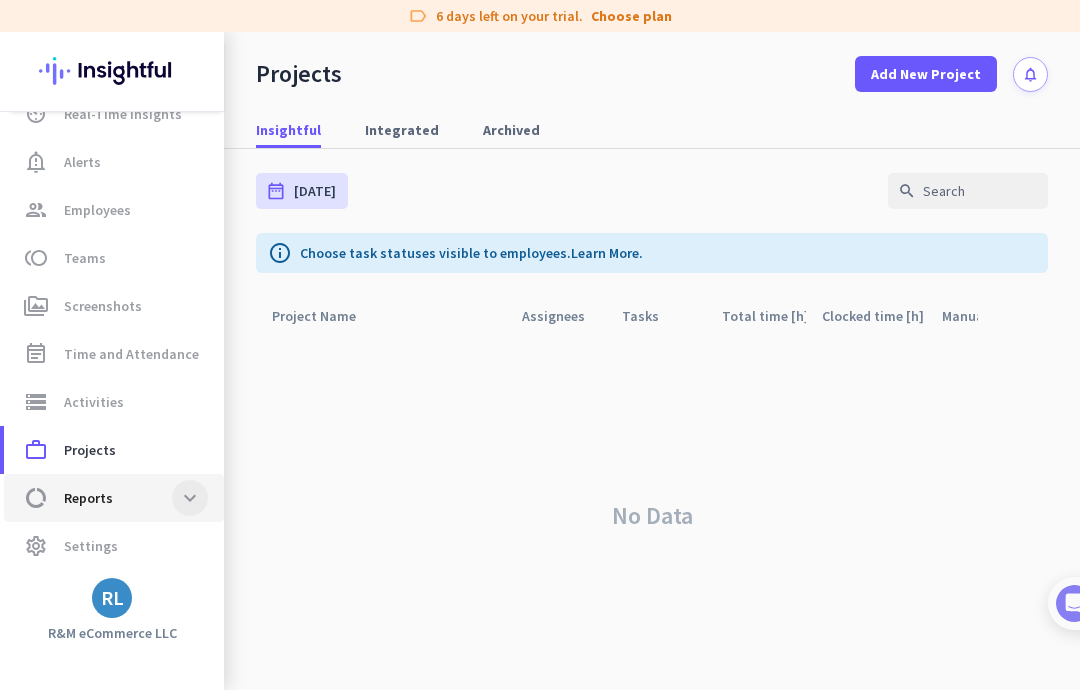 click 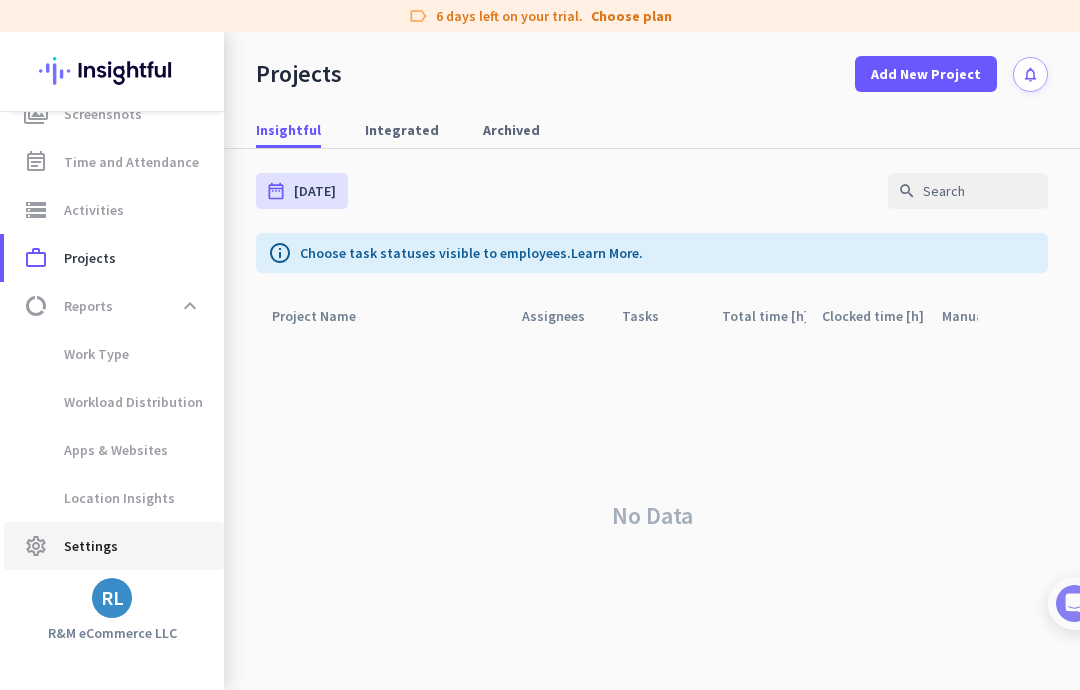 scroll, scrollTop: 270, scrollLeft: 0, axis: vertical 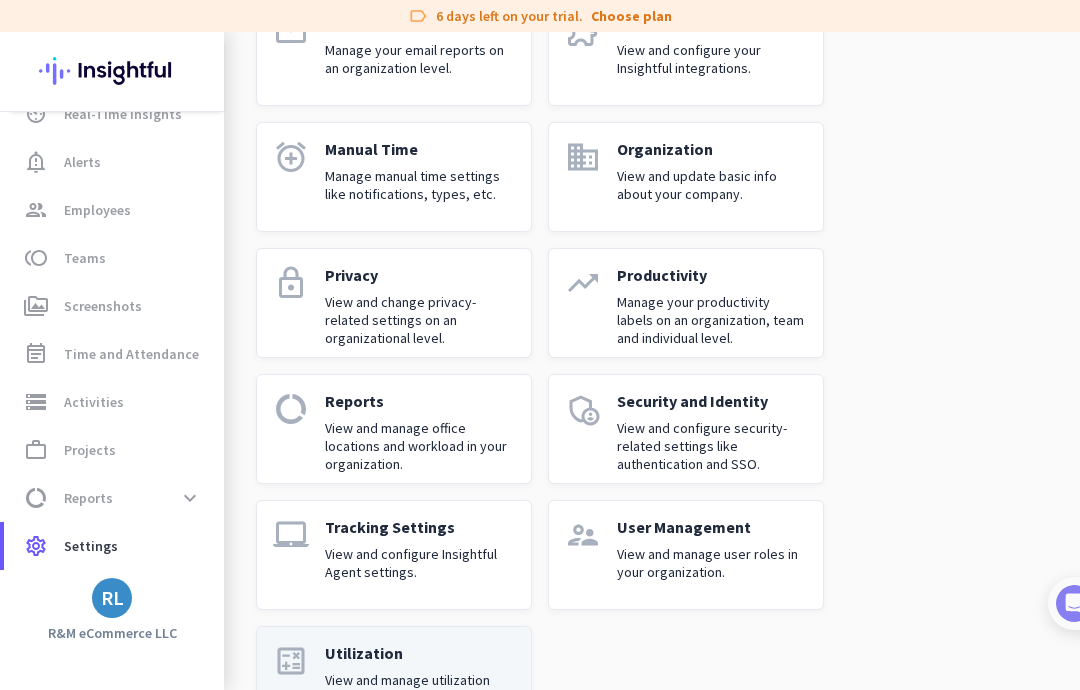 click on "View and manage utilization calculation on organizational level." 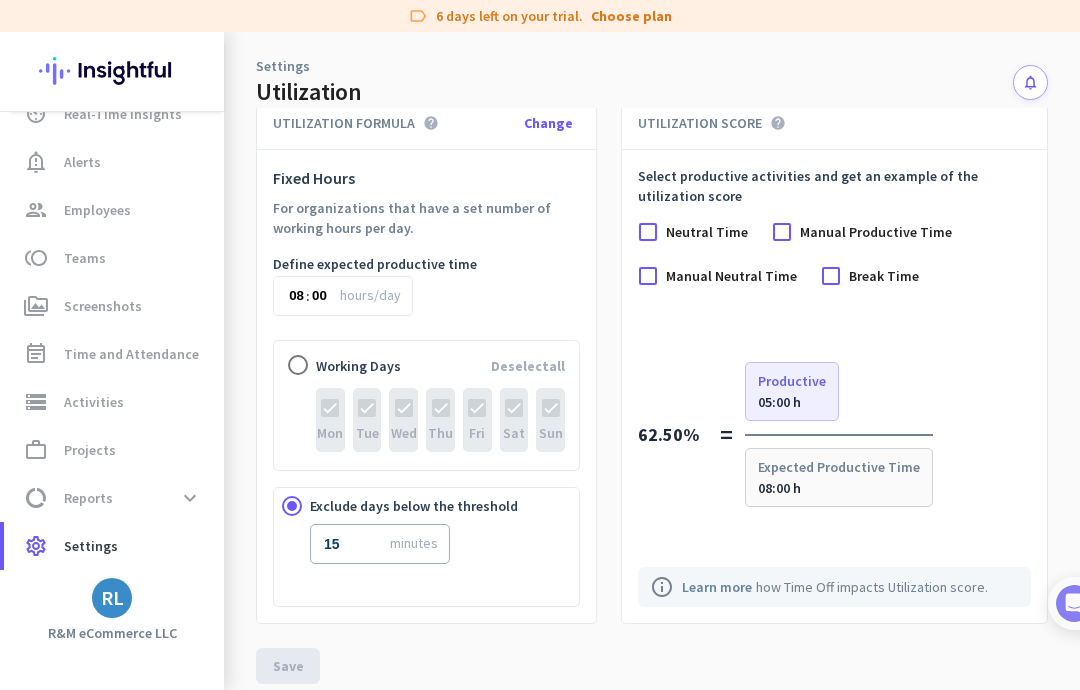 scroll, scrollTop: 36, scrollLeft: 0, axis: vertical 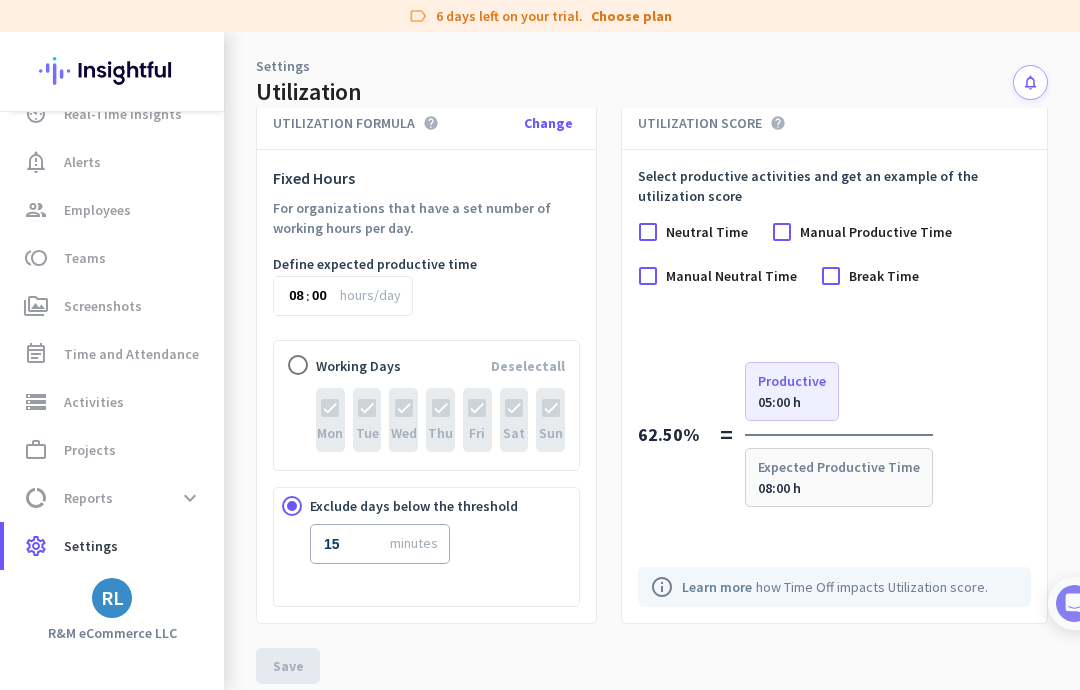 click on "Working Days" at bounding box center (358, 366) 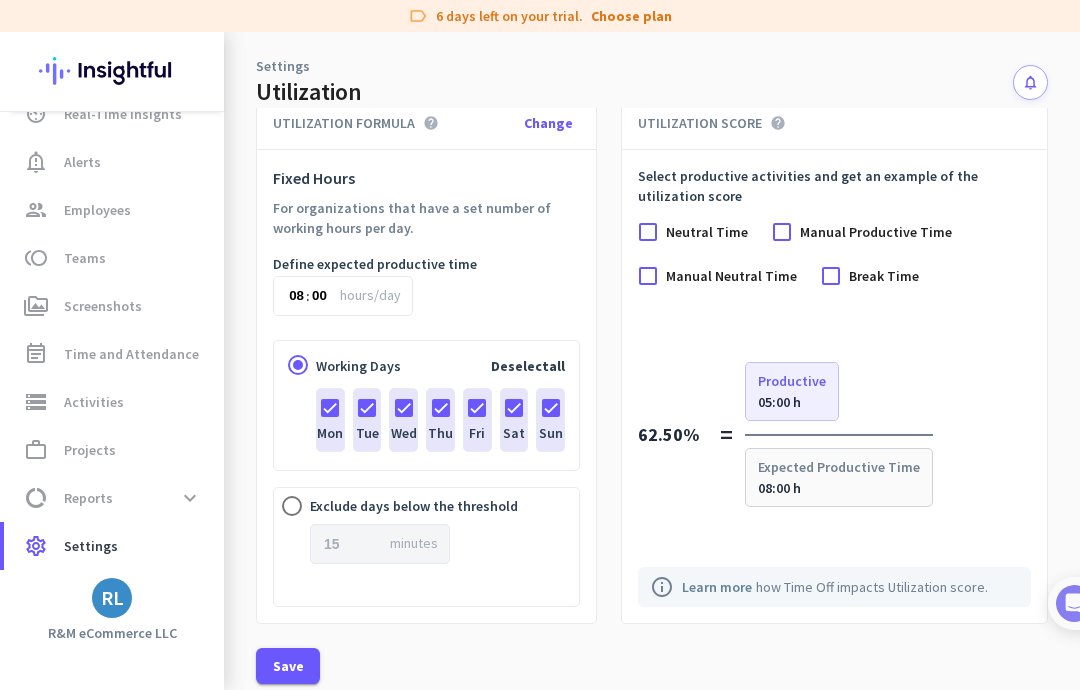 click on "Neutral Time" at bounding box center (707, 232) 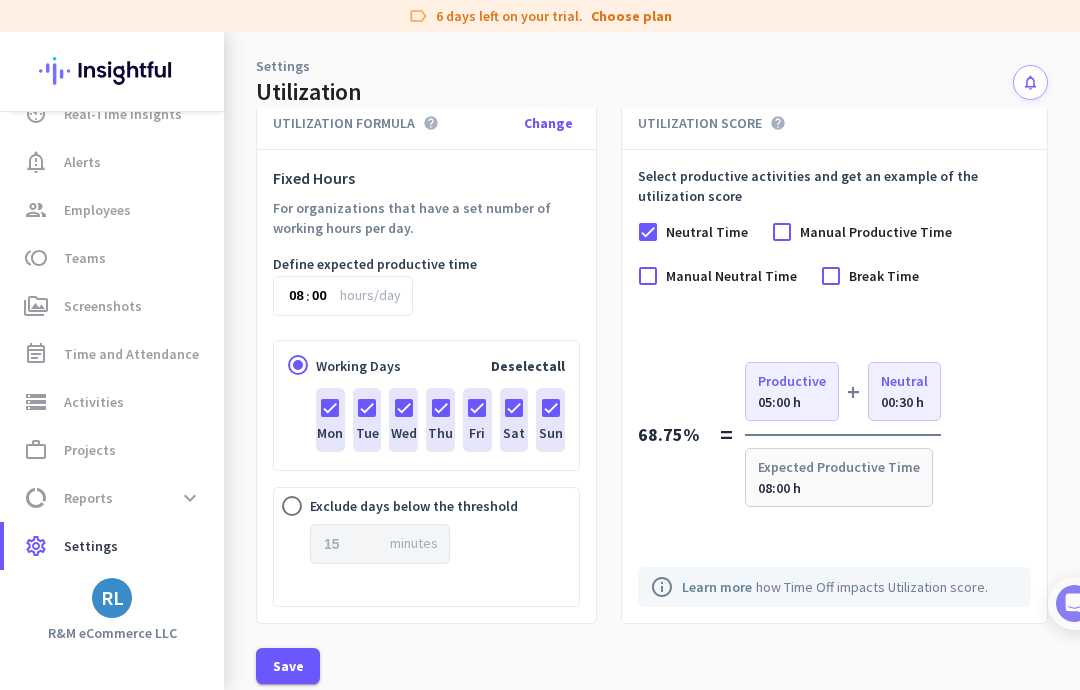 click on "08:00 h" 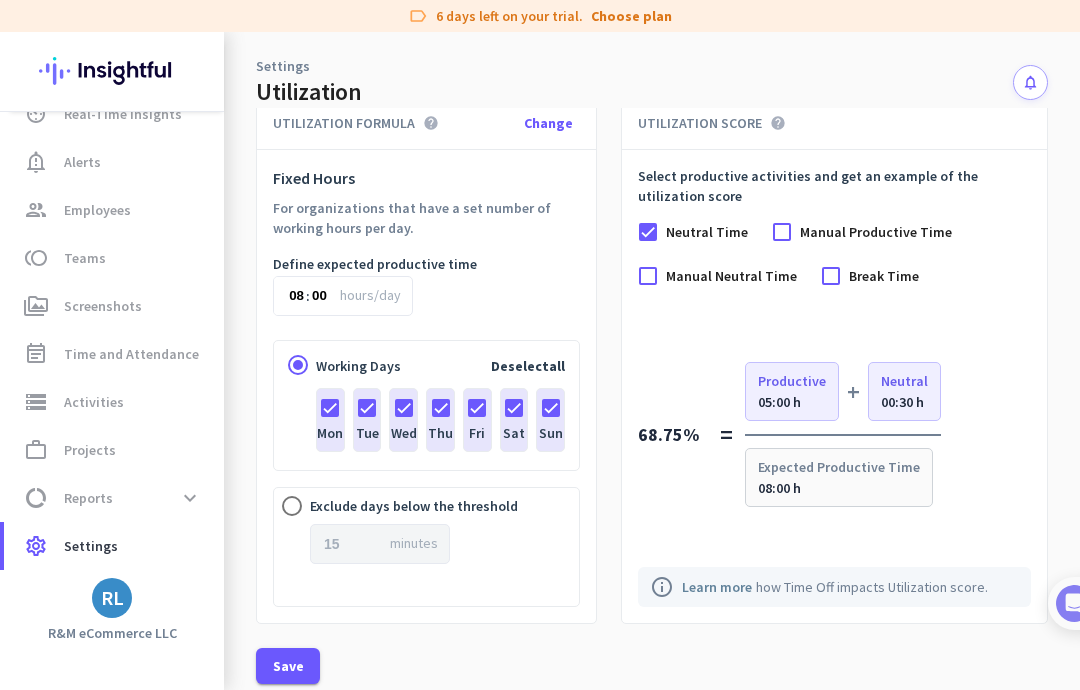 click on "Exclude days below the threshold" at bounding box center (414, 506) 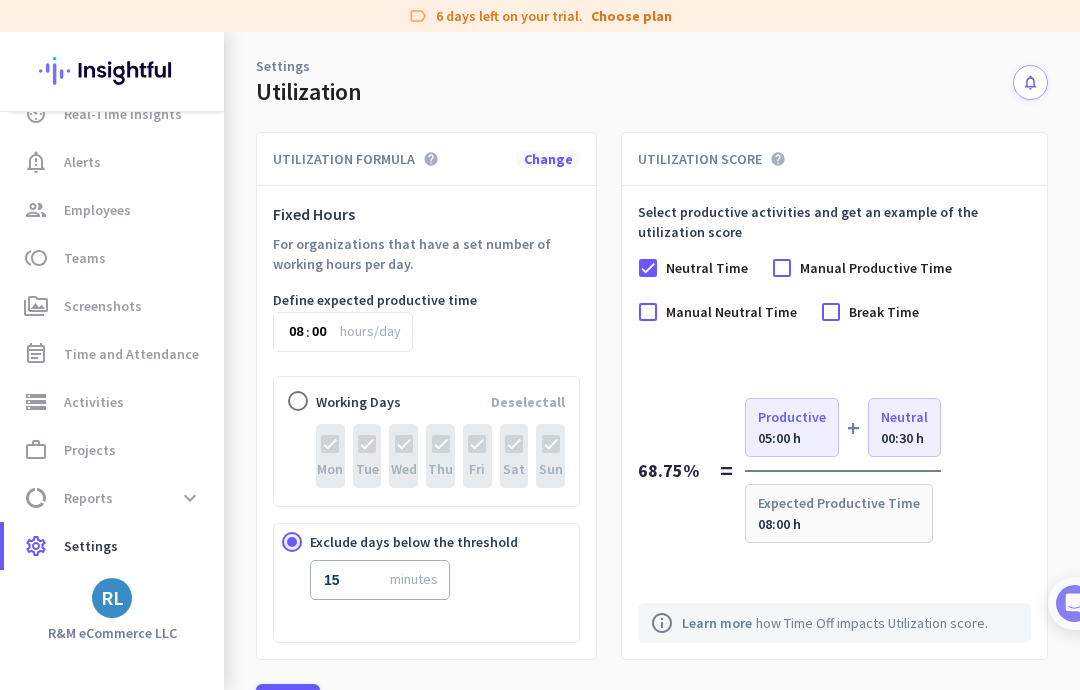 scroll, scrollTop: 0, scrollLeft: 0, axis: both 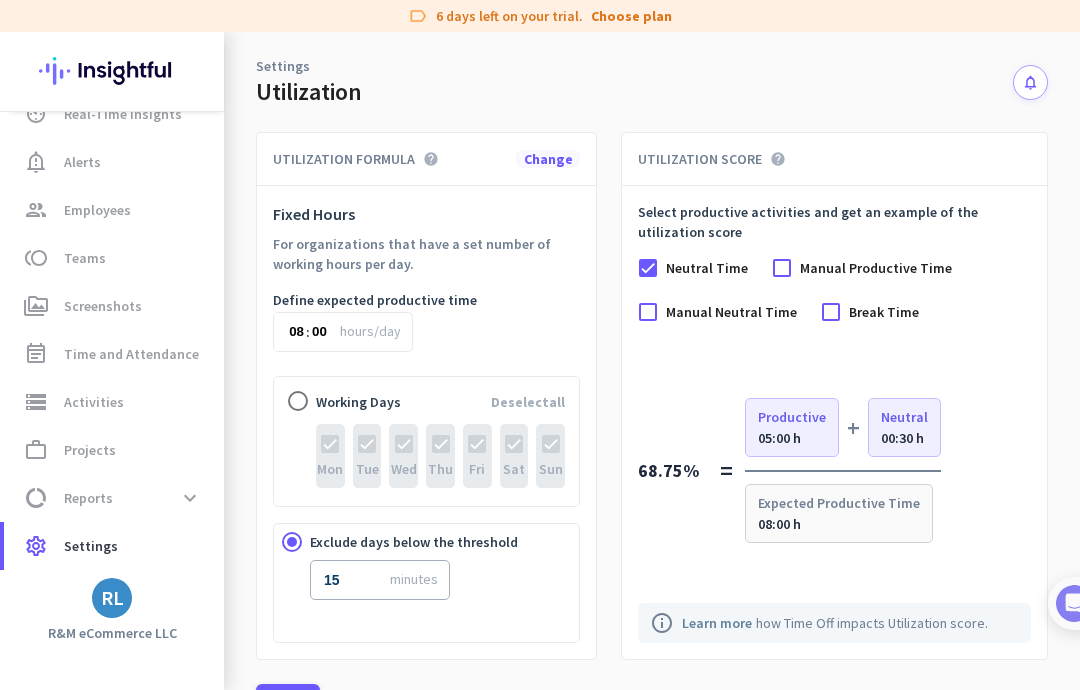 click on "Change" 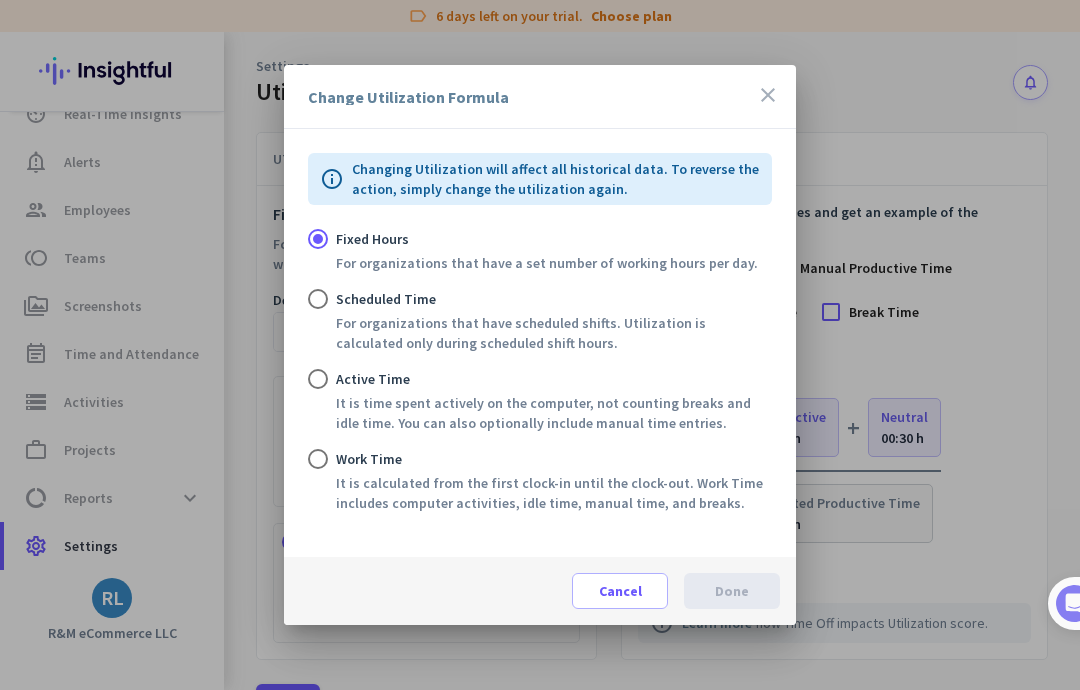 click on "It is calculated from the first clock-in until the clock-out. Work Time includes
computer activities, idle time, manual time, and breaks." at bounding box center [554, 493] 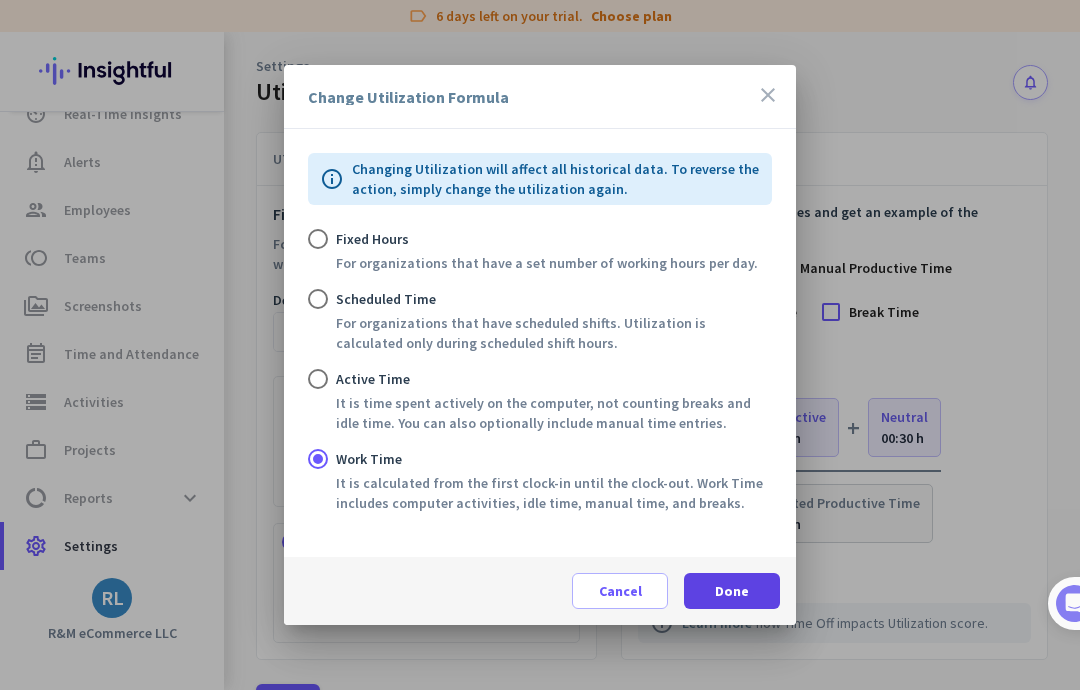 click on "Done" at bounding box center [732, 591] 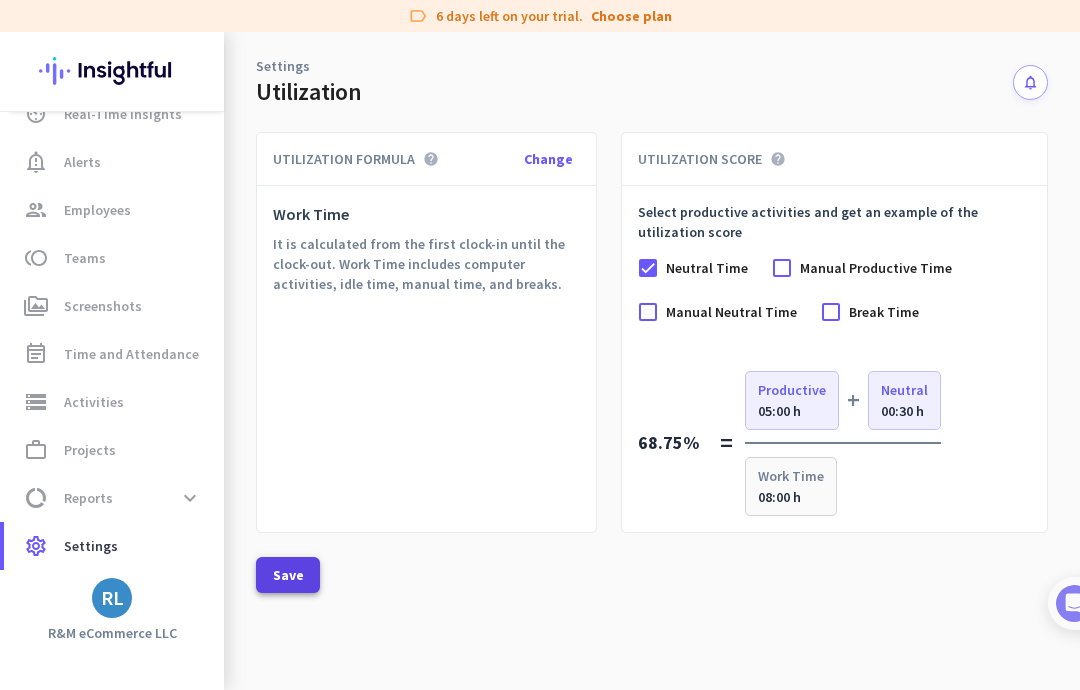 click 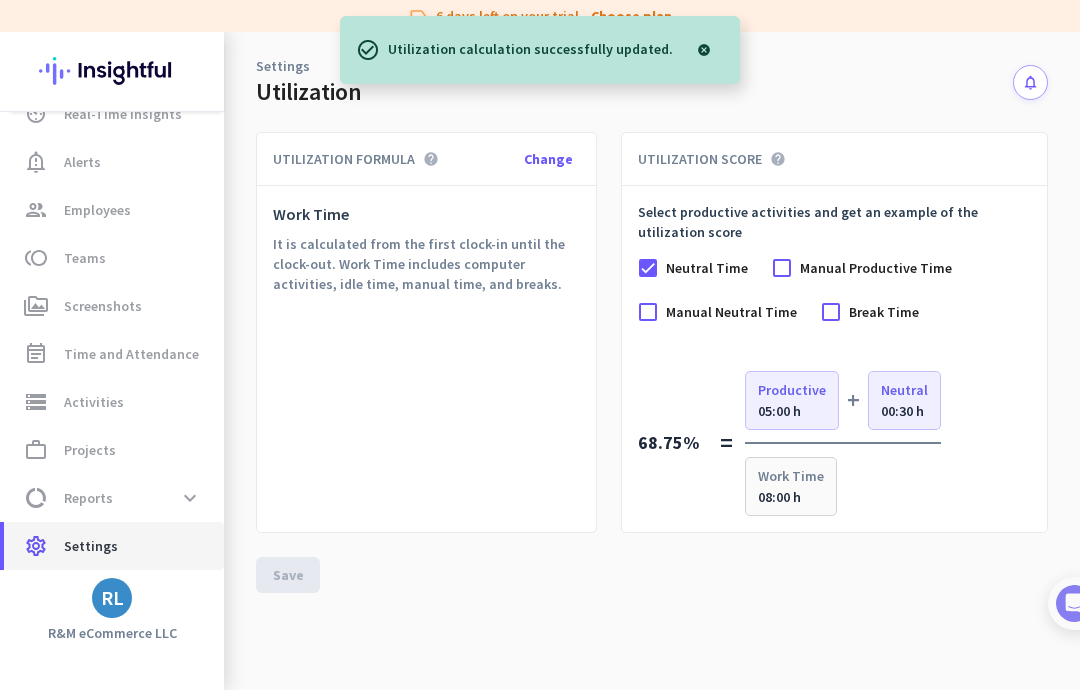 click on "settings  Settings" 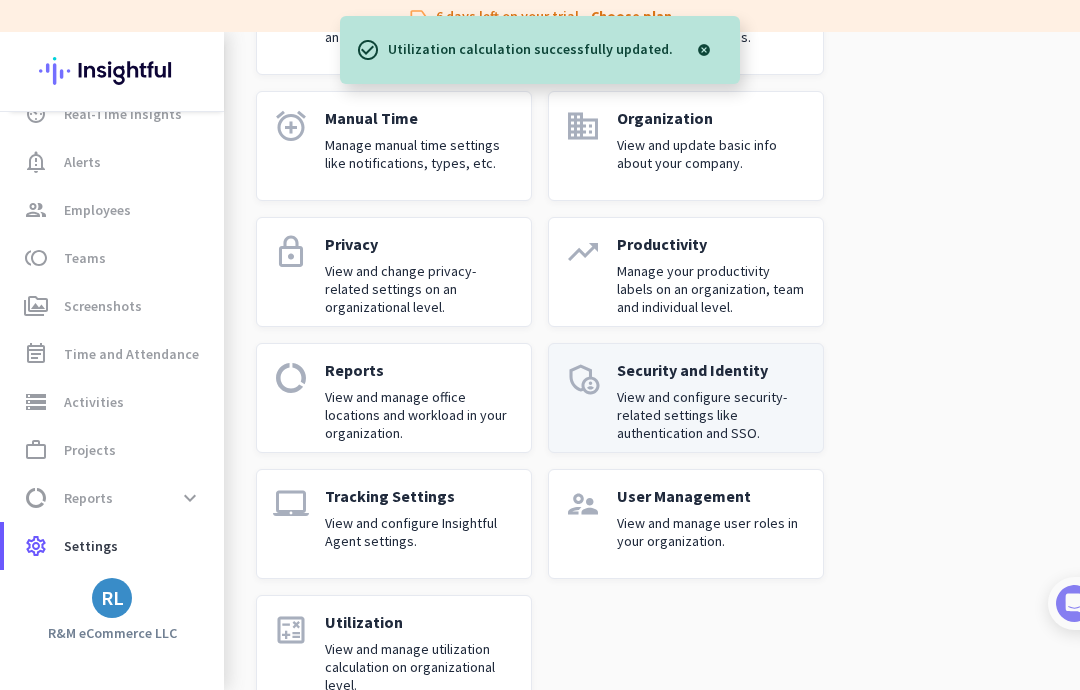 scroll, scrollTop: 459, scrollLeft: 0, axis: vertical 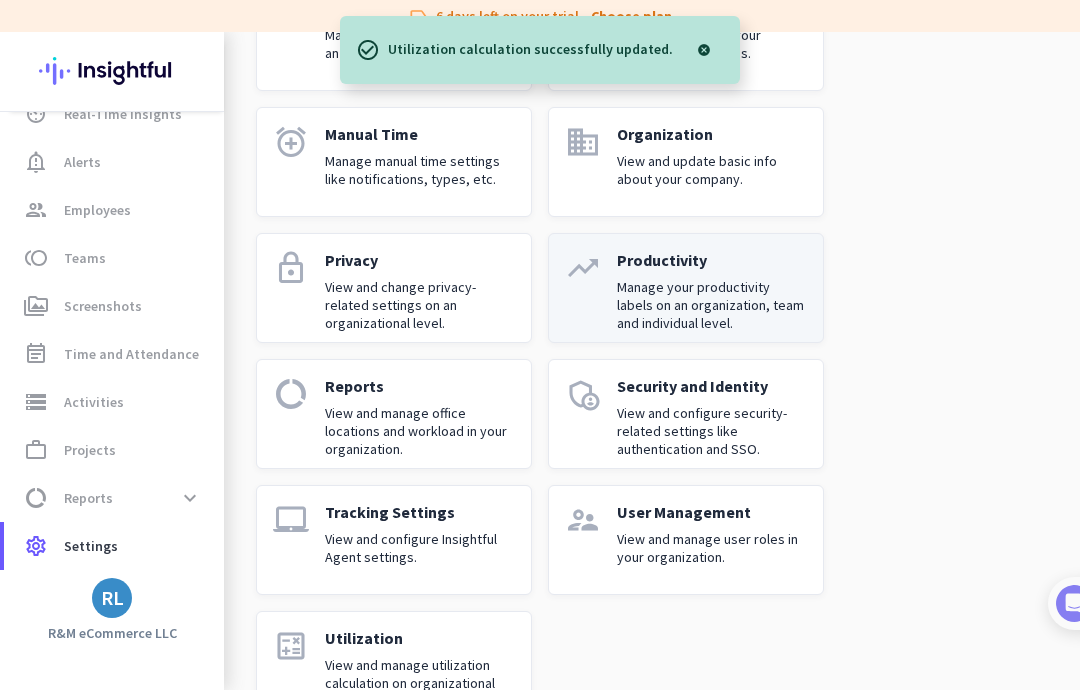 click on "Manage your productivity labels on an organization, team and individual level." 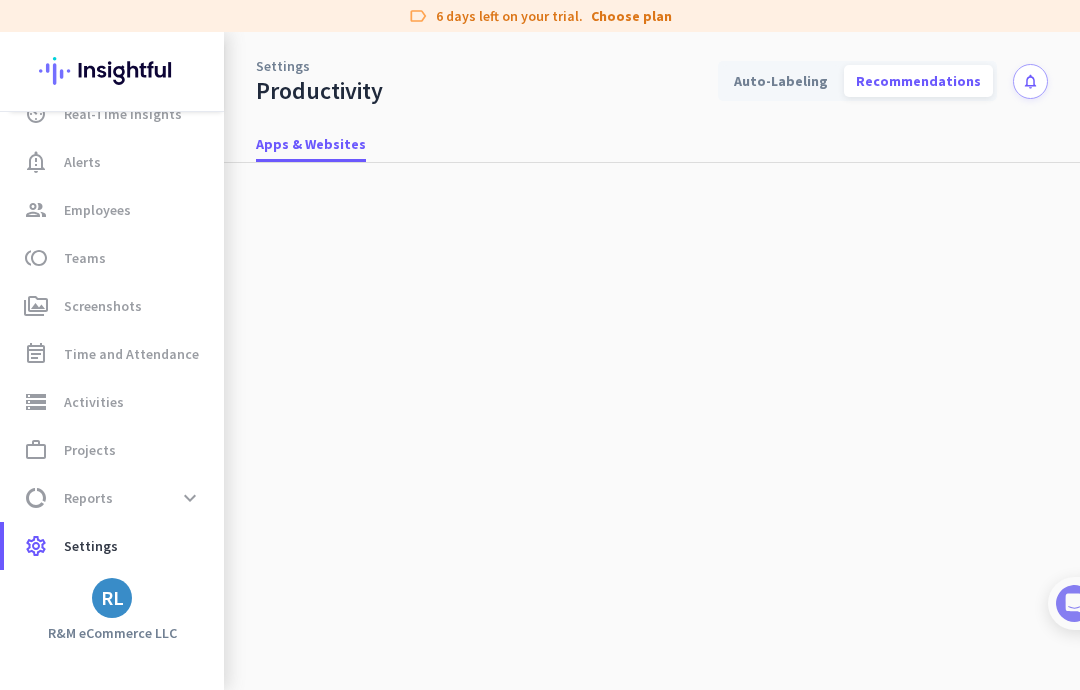 scroll, scrollTop: 0, scrollLeft: 0, axis: both 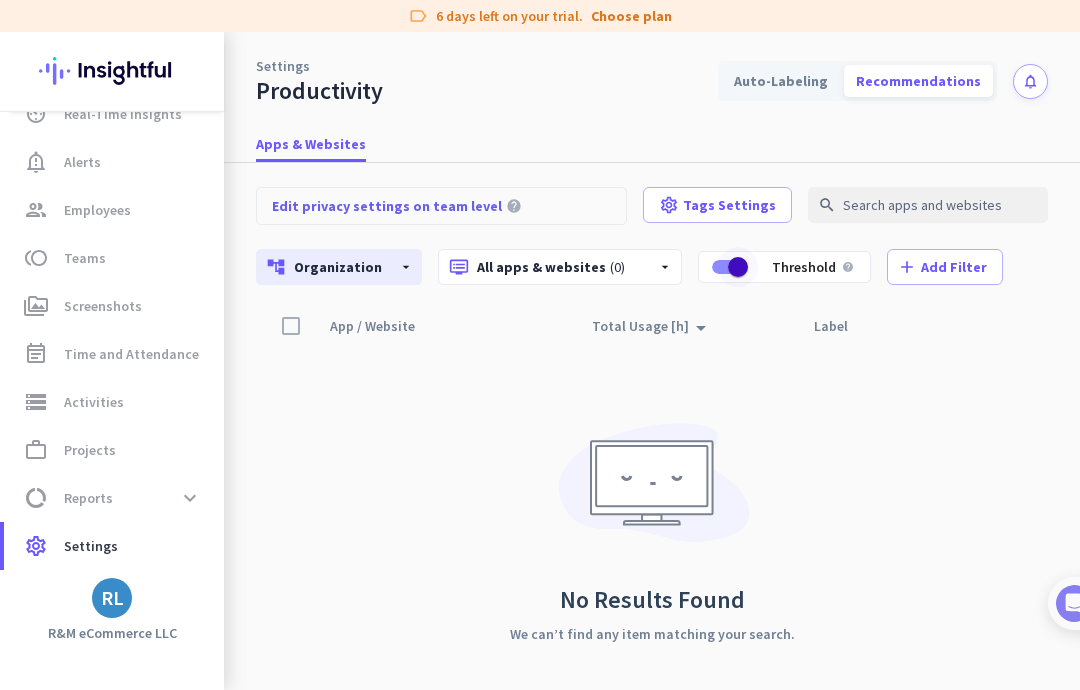 click at bounding box center [738, 267] 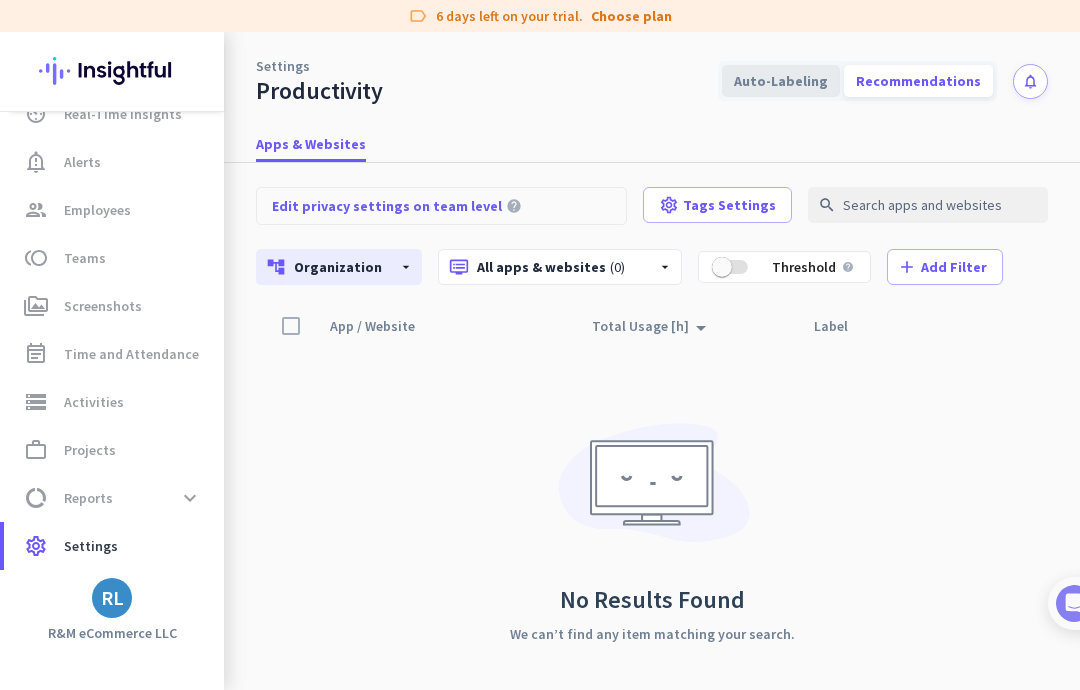 click on "Auto-Labeling" at bounding box center [781, 81] 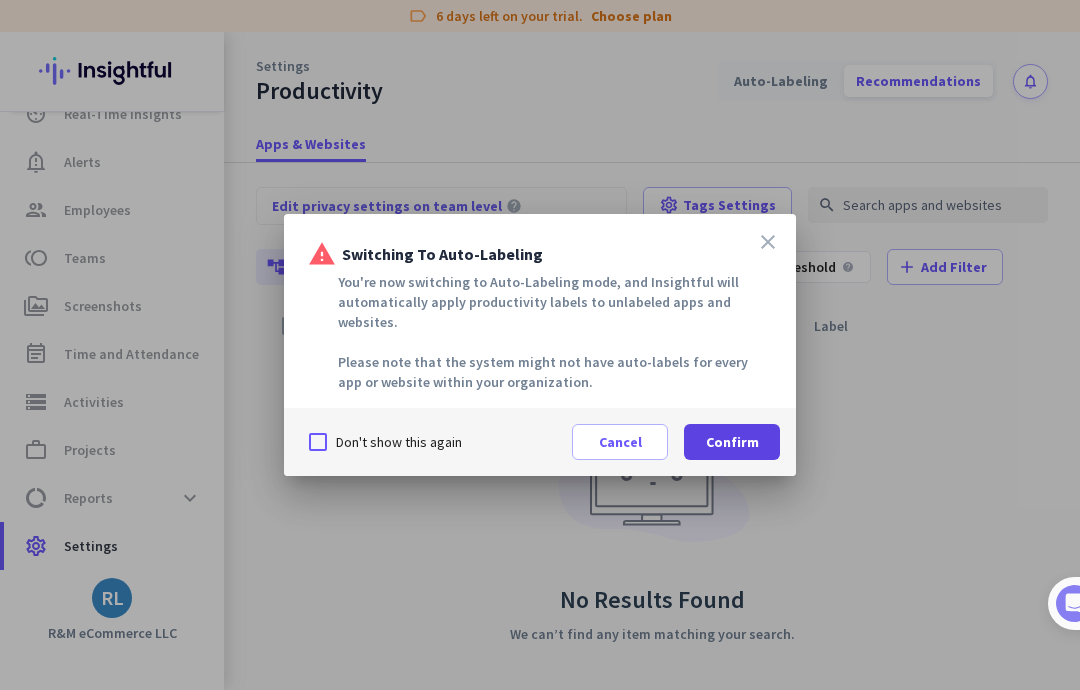 click on "Confirm" at bounding box center (732, 442) 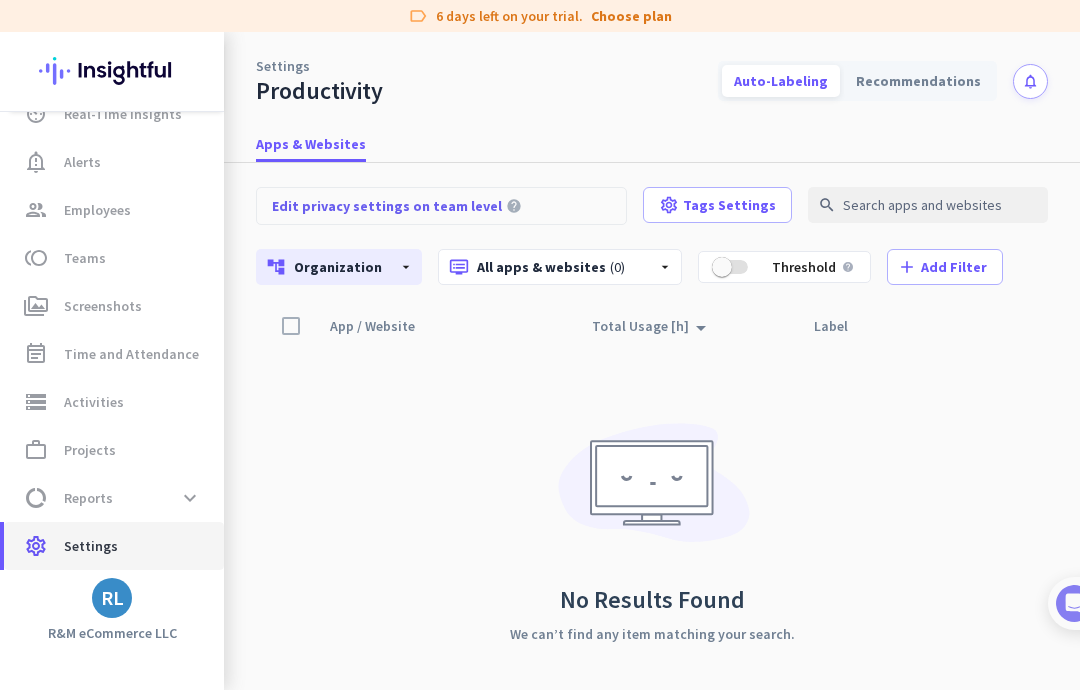 click on "settings  Settings" 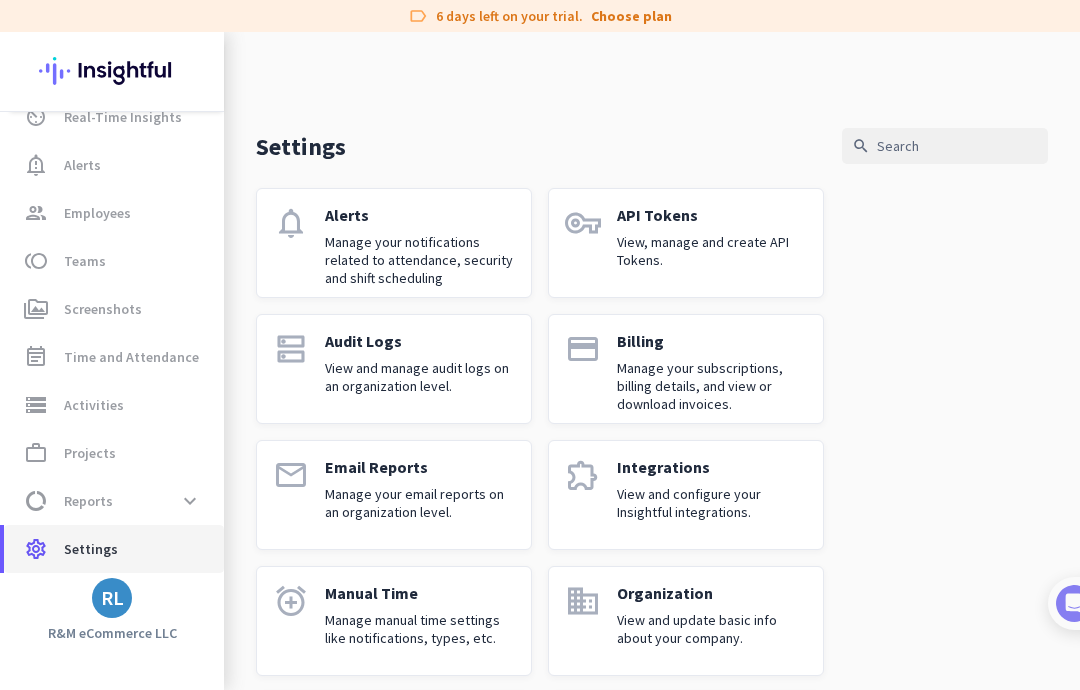 scroll, scrollTop: 75, scrollLeft: 0, axis: vertical 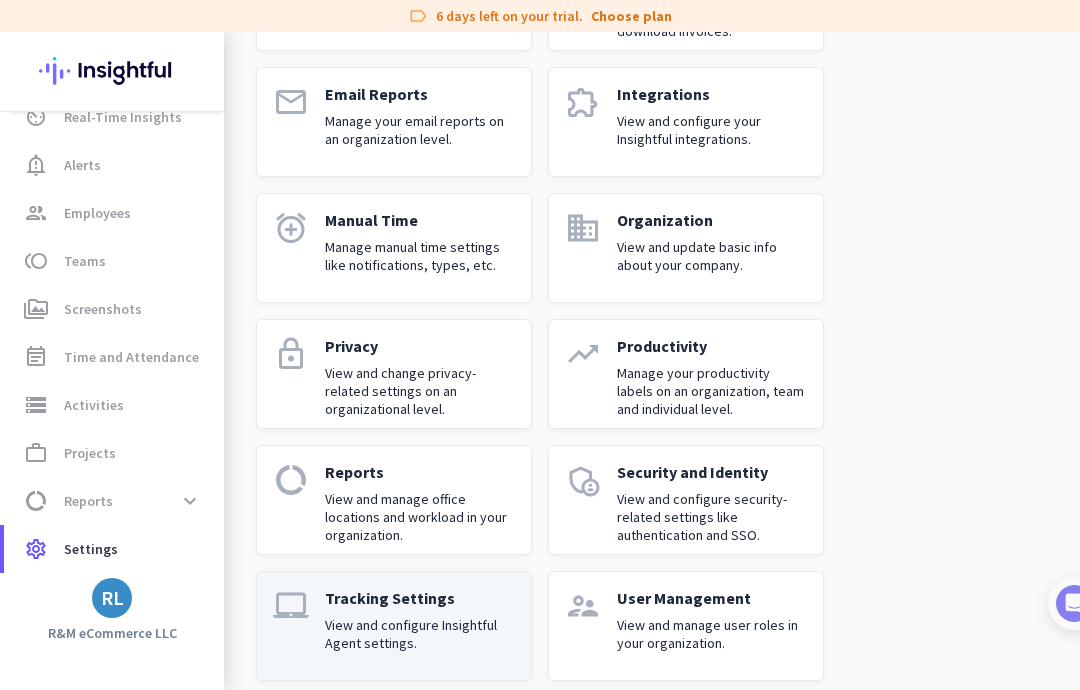 click on "Tracking Settings" 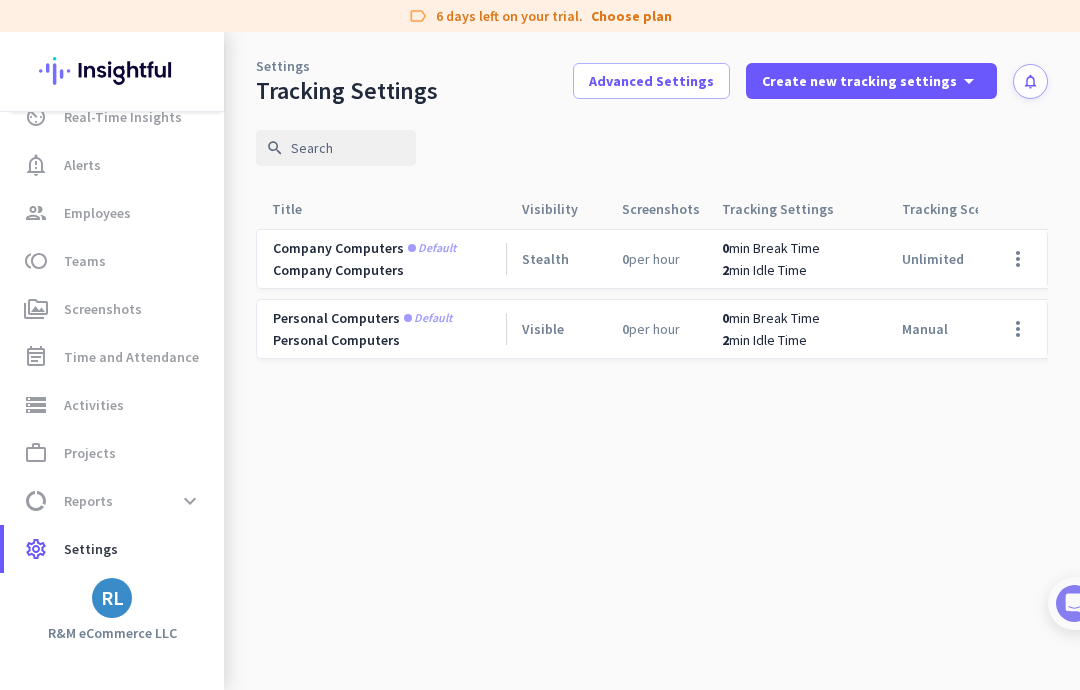 scroll, scrollTop: 0, scrollLeft: 0, axis: both 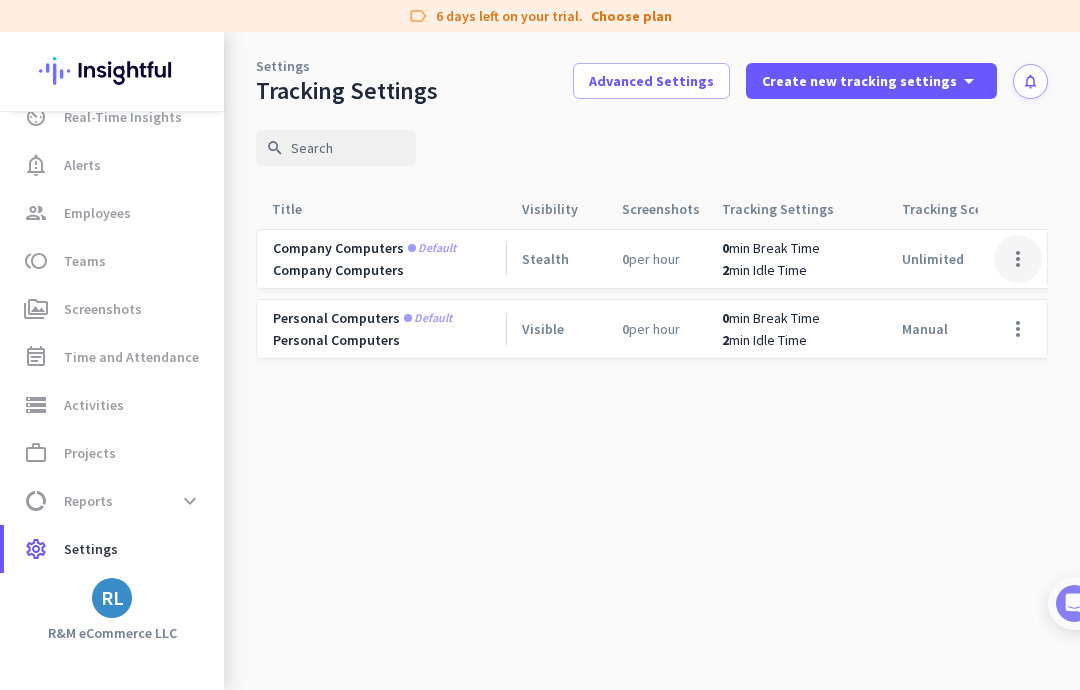 click 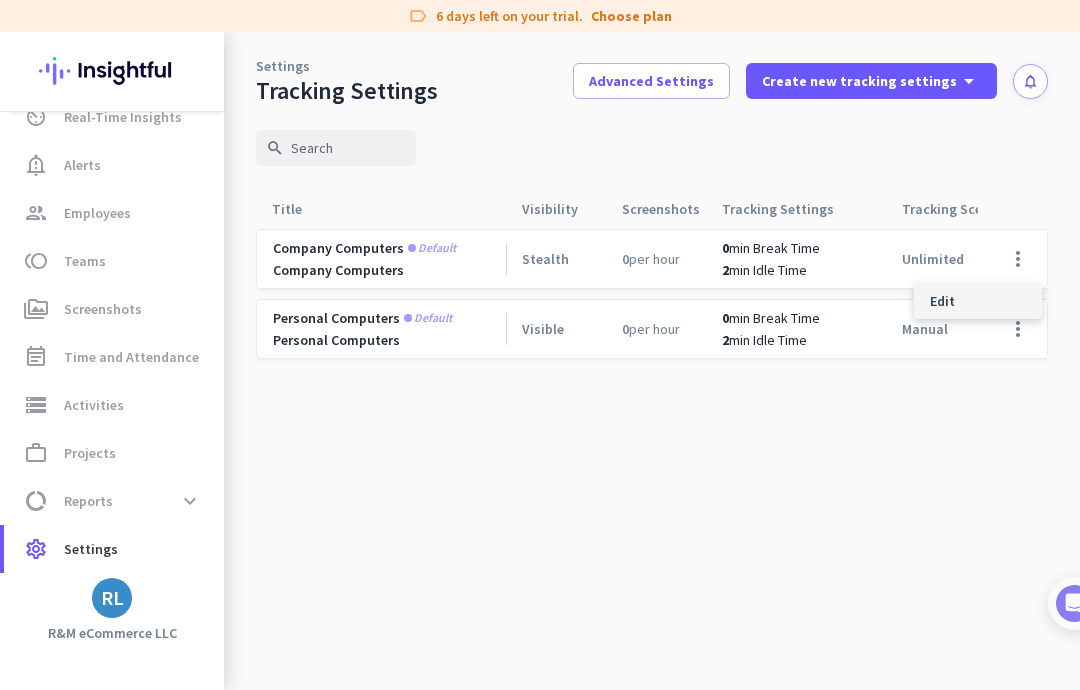 click on "Edit" at bounding box center [978, 301] 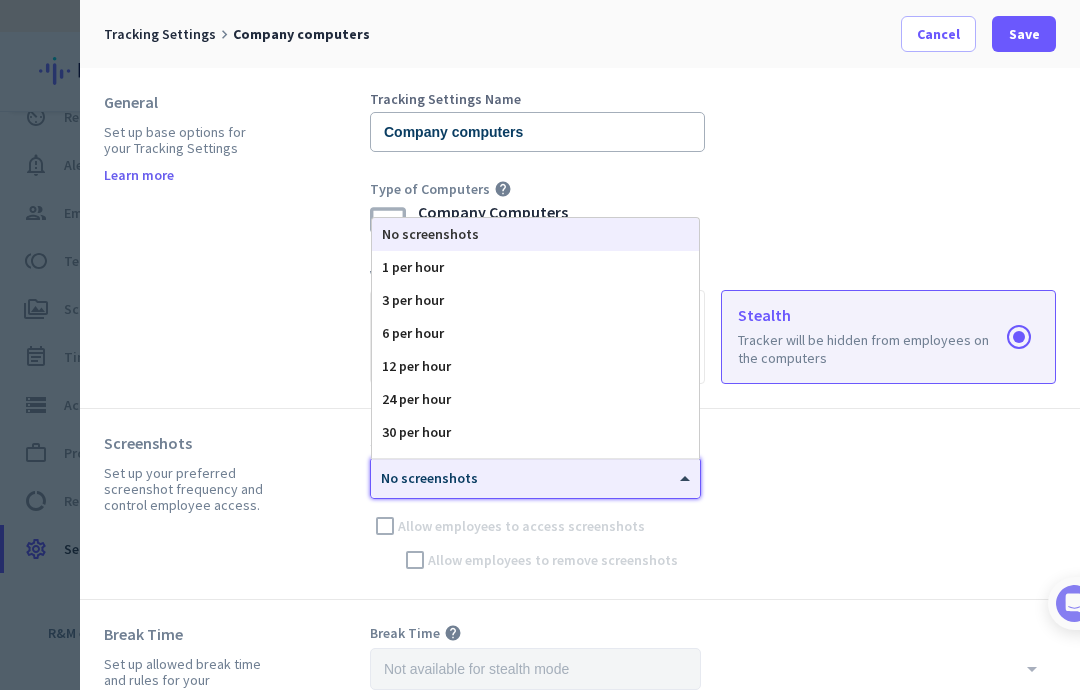 click at bounding box center [535, 471] 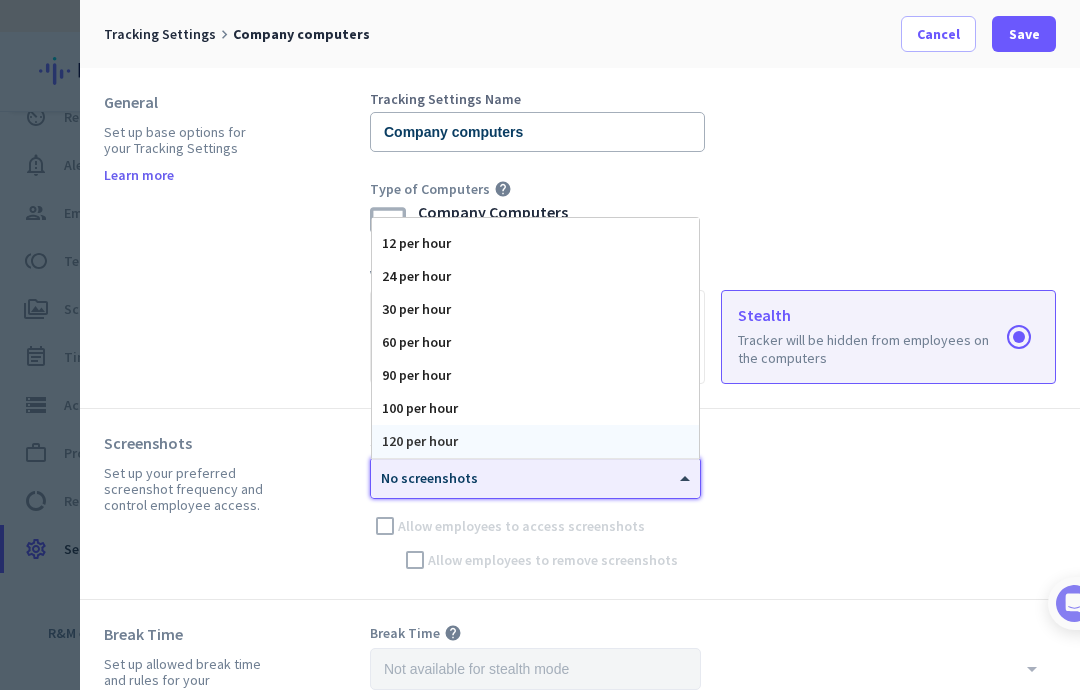 scroll, scrollTop: 123, scrollLeft: 0, axis: vertical 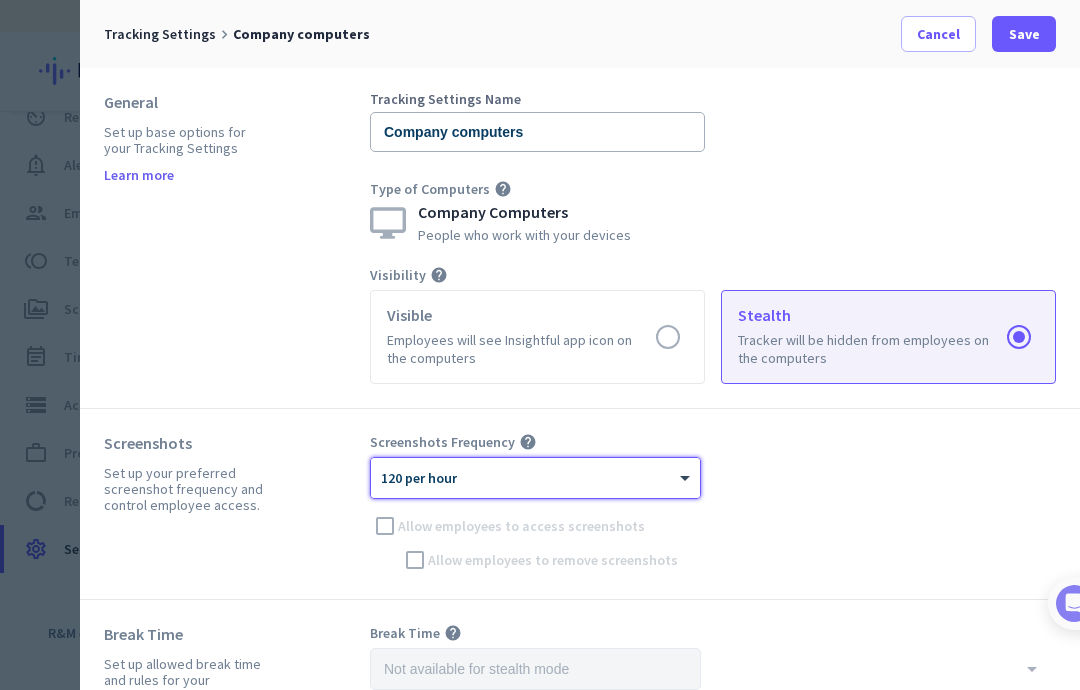 click on "General Set up base options for your Tracking Settings  Learn more" at bounding box center [237, 238] 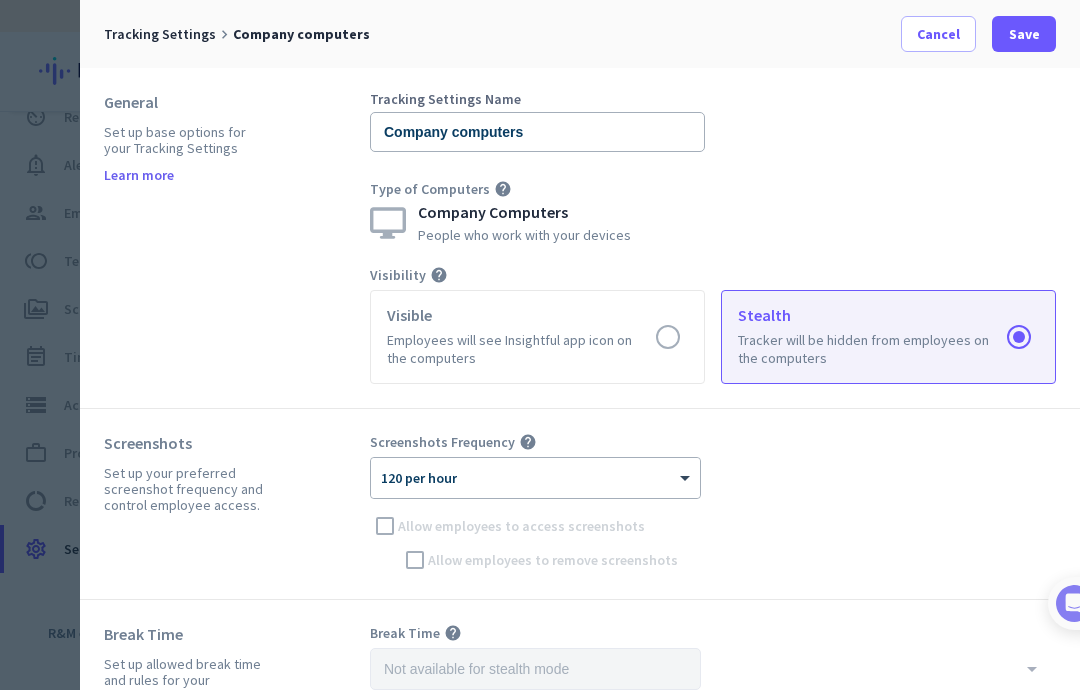 scroll, scrollTop: 30, scrollLeft: 0, axis: vertical 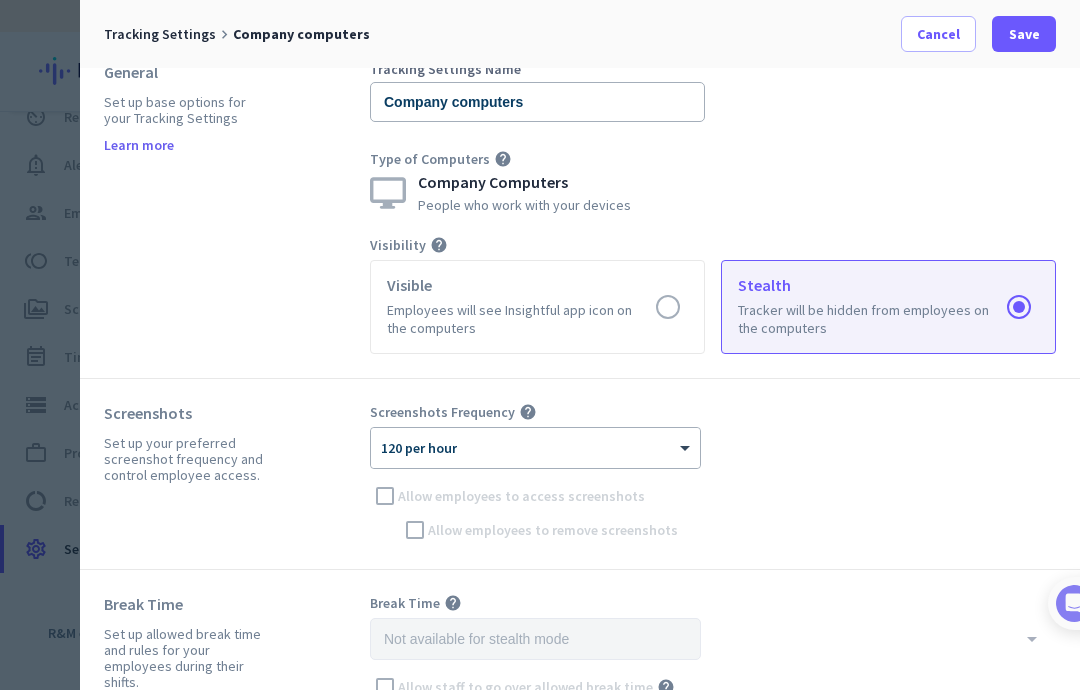 click on "Screenshots Frequency  help  × 120 per hour Allow employees to access screenshots Allow employees to remove screenshots" at bounding box center (713, 474) 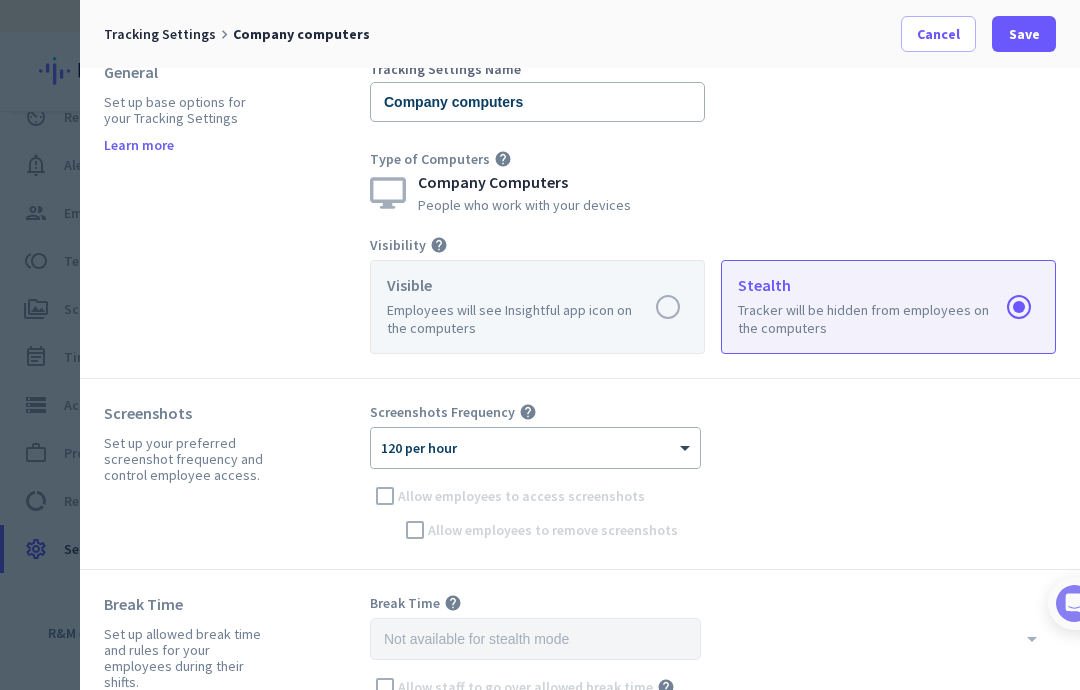 click at bounding box center (537, 307) 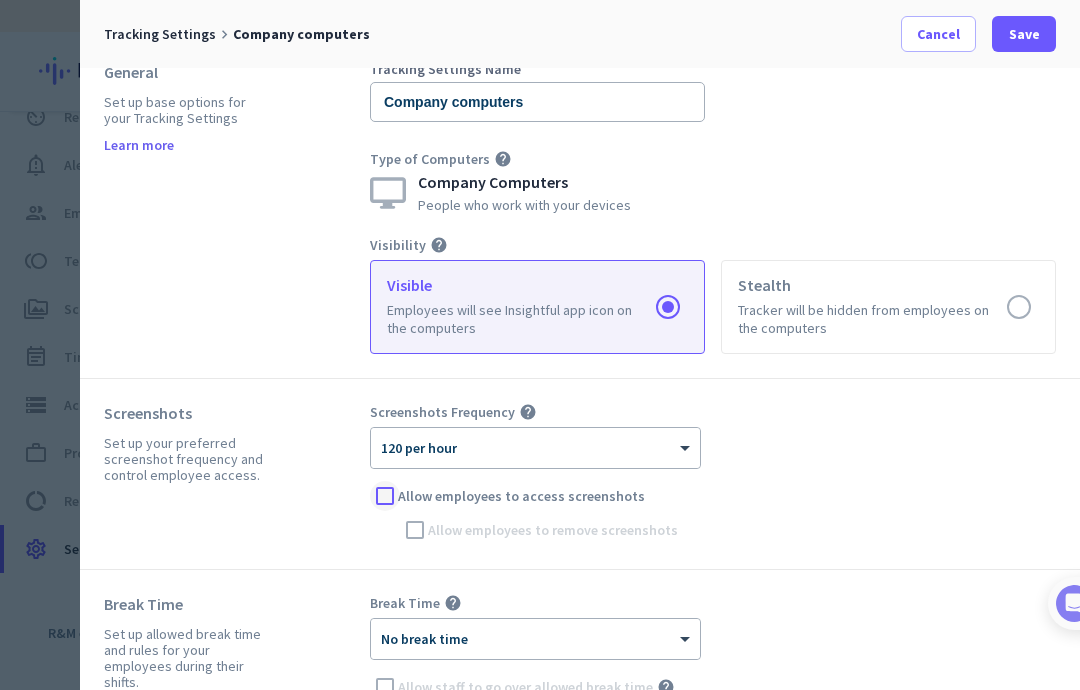 click at bounding box center (385, 496) 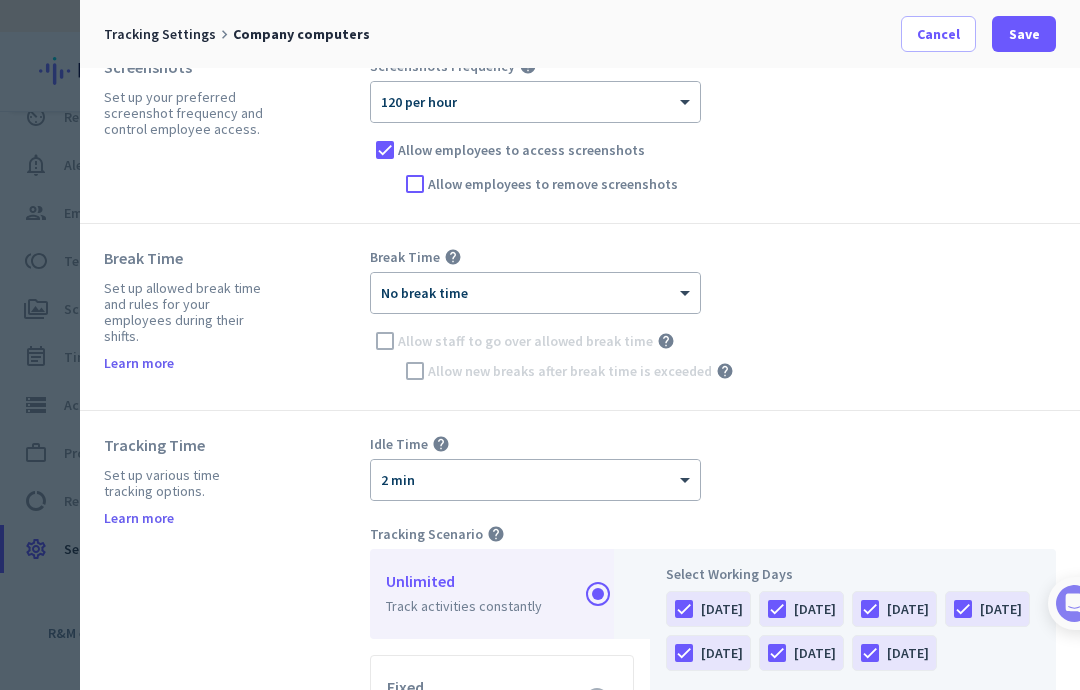 scroll, scrollTop: 376, scrollLeft: 0, axis: vertical 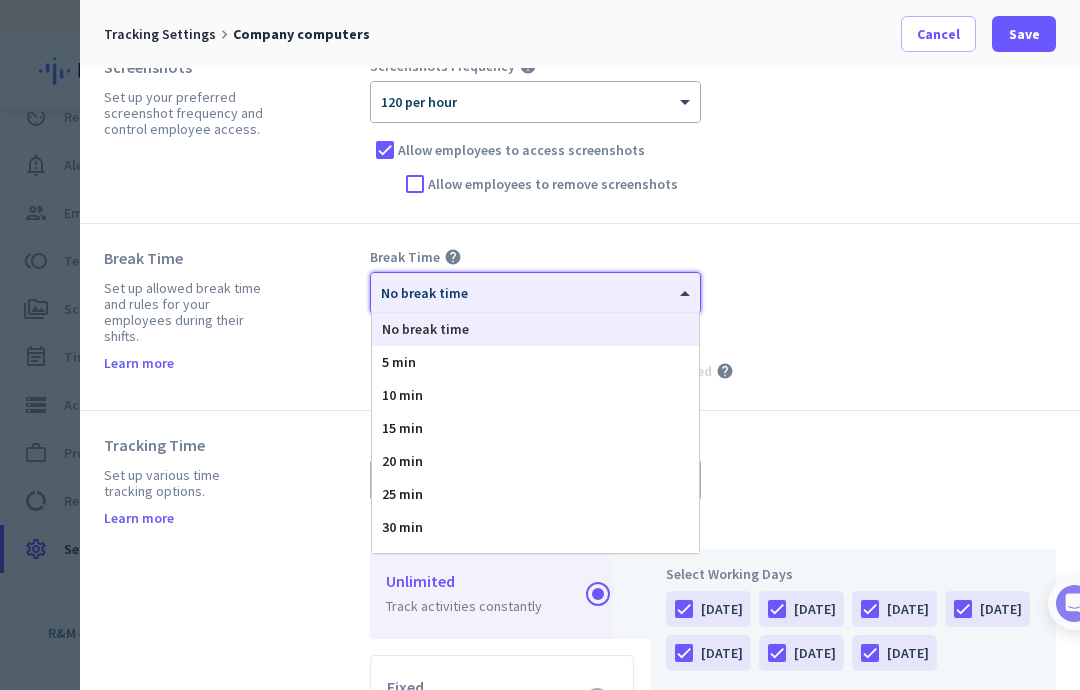 click on "× No break time" at bounding box center [523, 293] 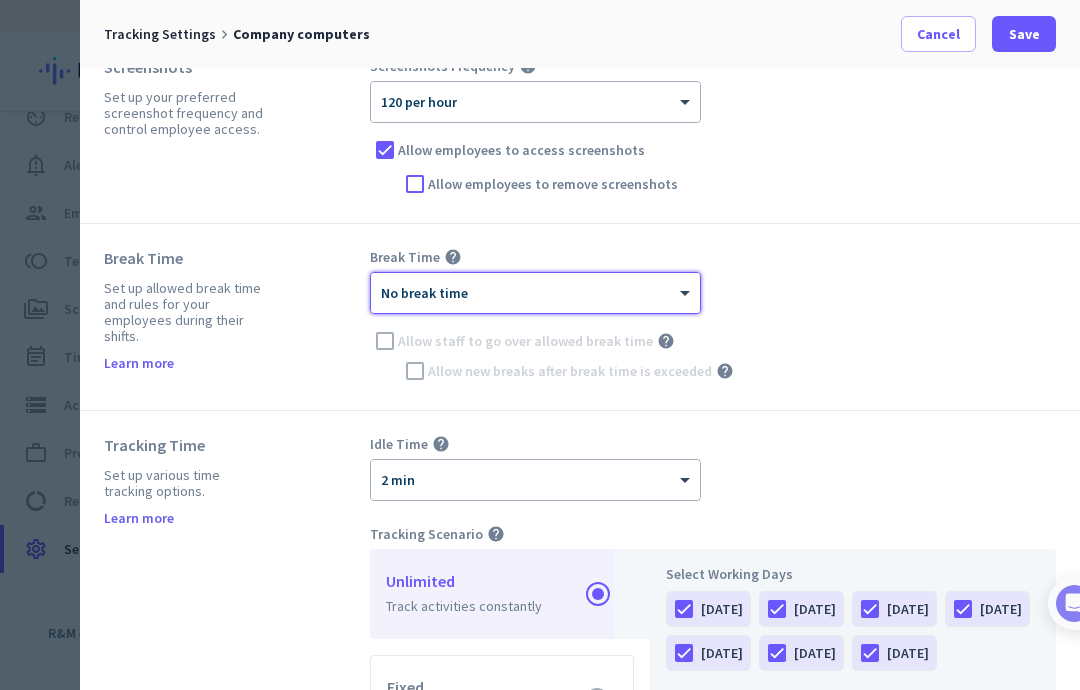 click at bounding box center (535, 286) 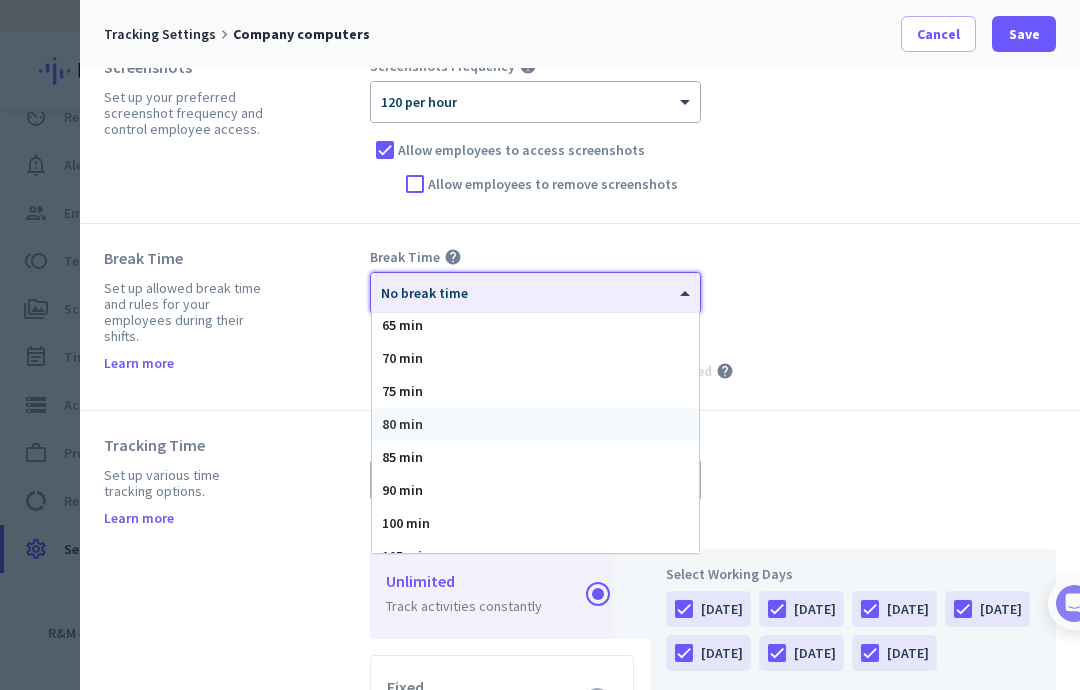 scroll, scrollTop: 514, scrollLeft: 0, axis: vertical 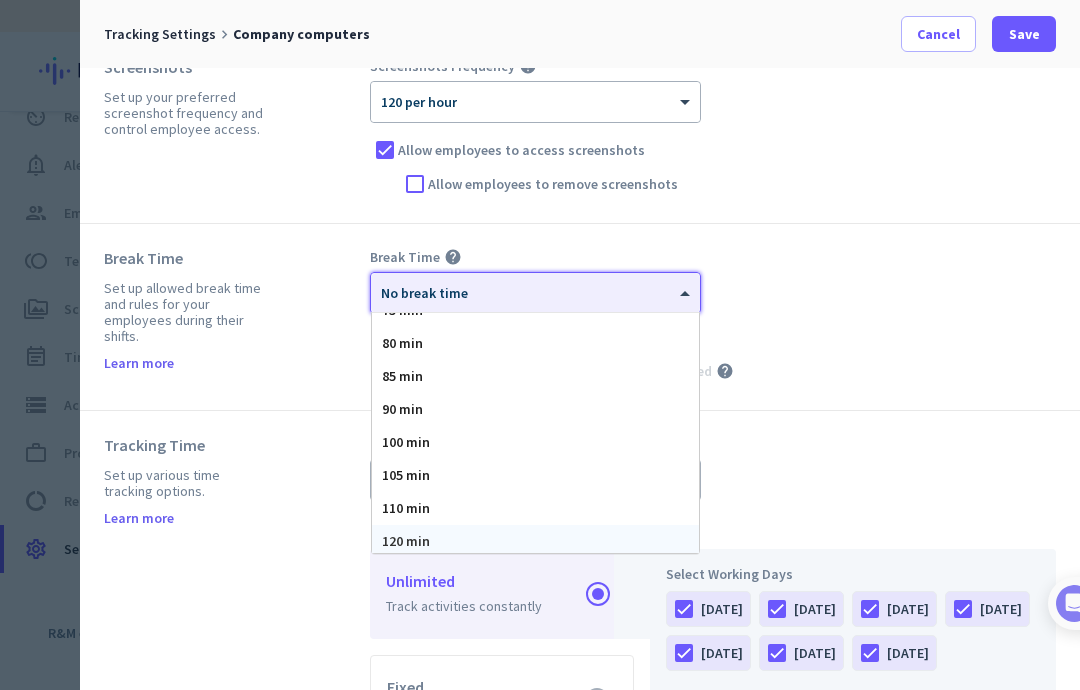 click on "120 min" at bounding box center [535, 541] 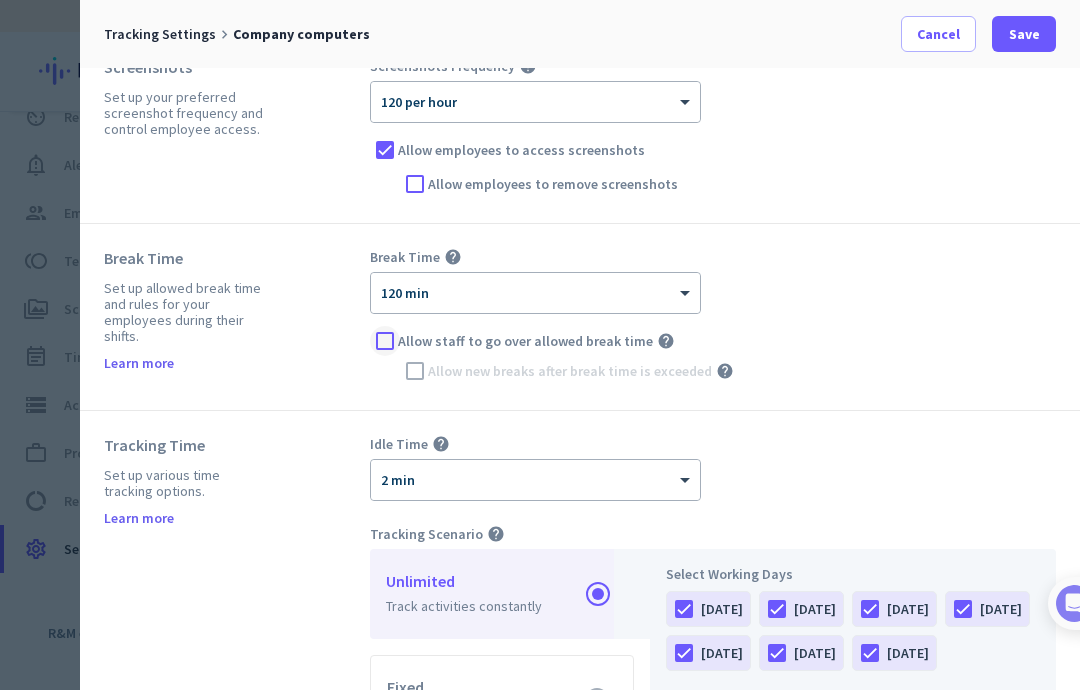 click at bounding box center [385, 341] 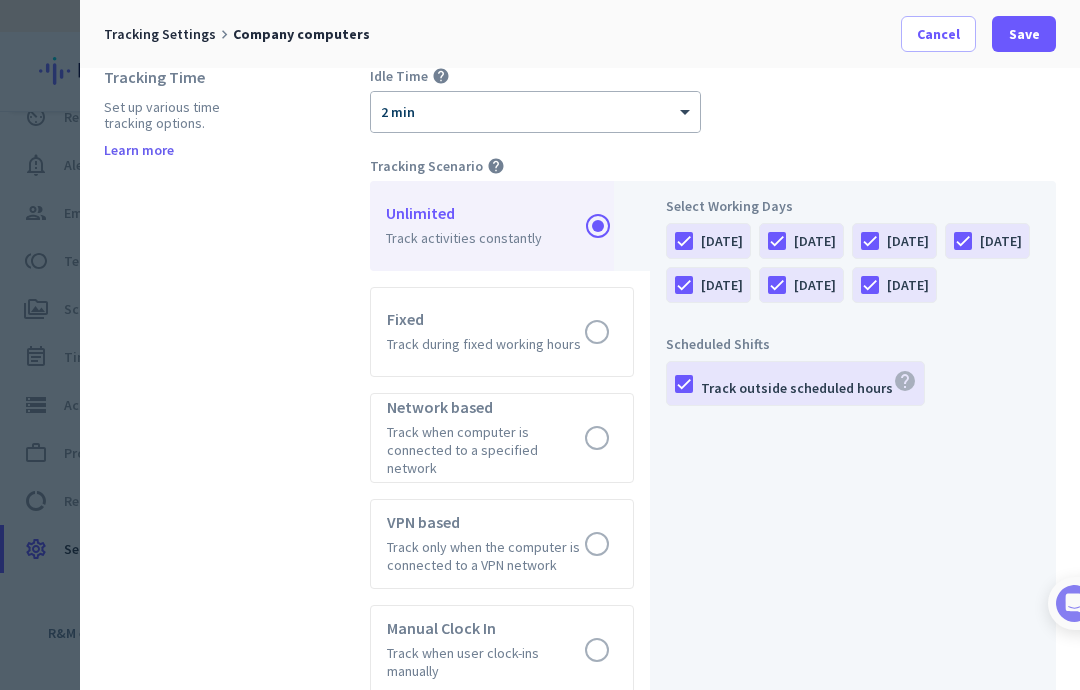 scroll, scrollTop: 747, scrollLeft: 0, axis: vertical 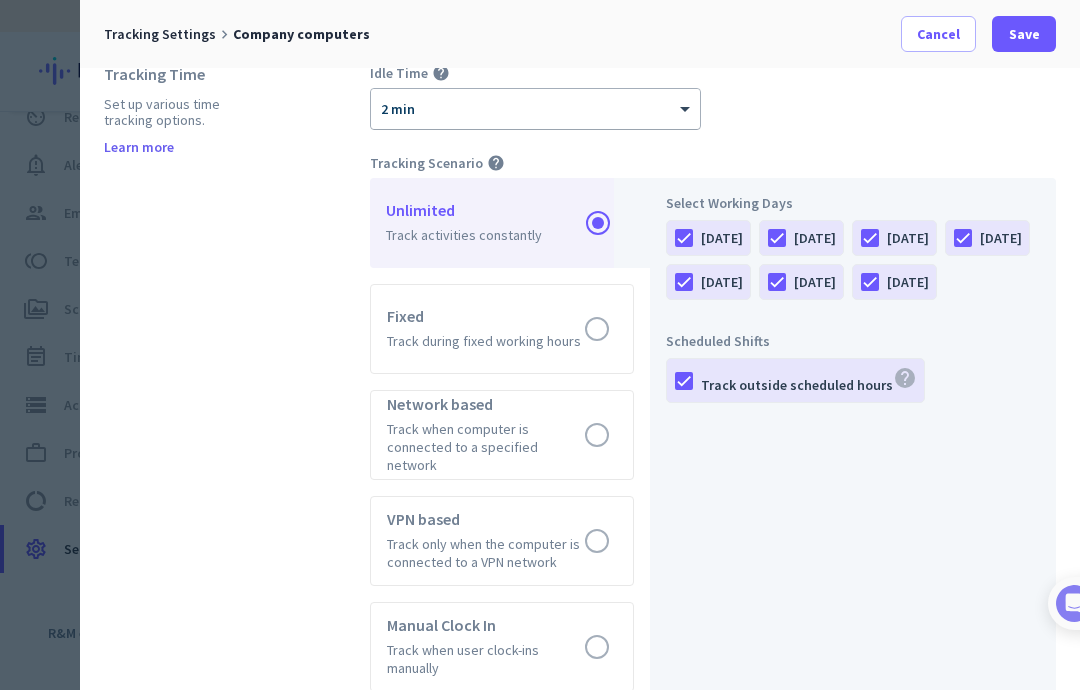 click on "× 2 min" at bounding box center [535, 109] 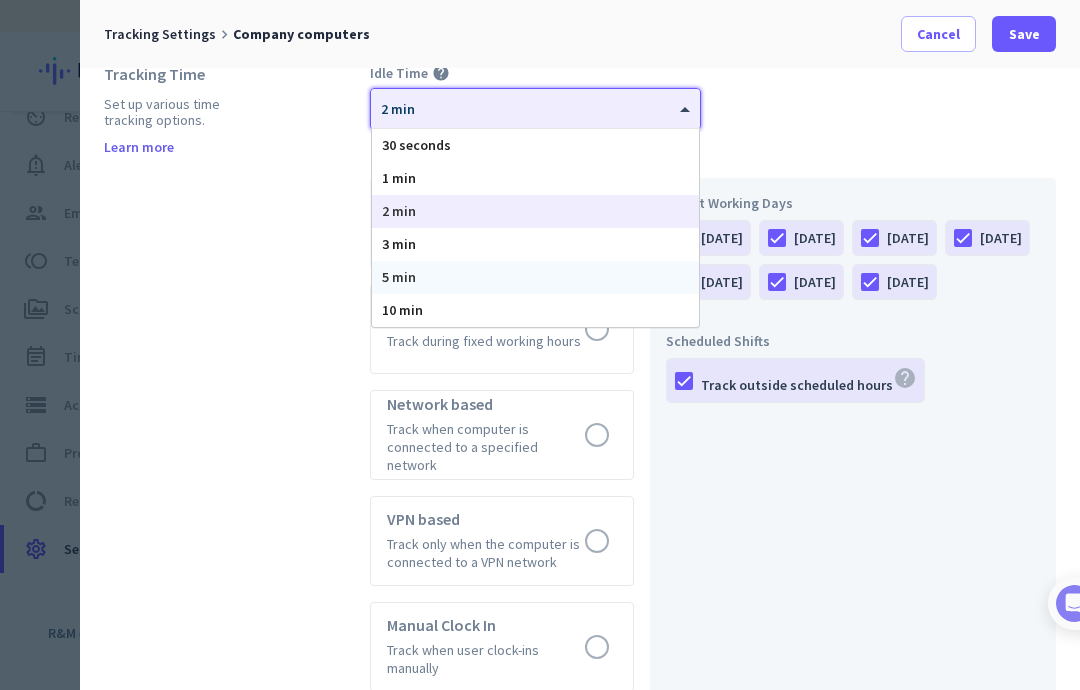 click on "5 min" at bounding box center (535, 277) 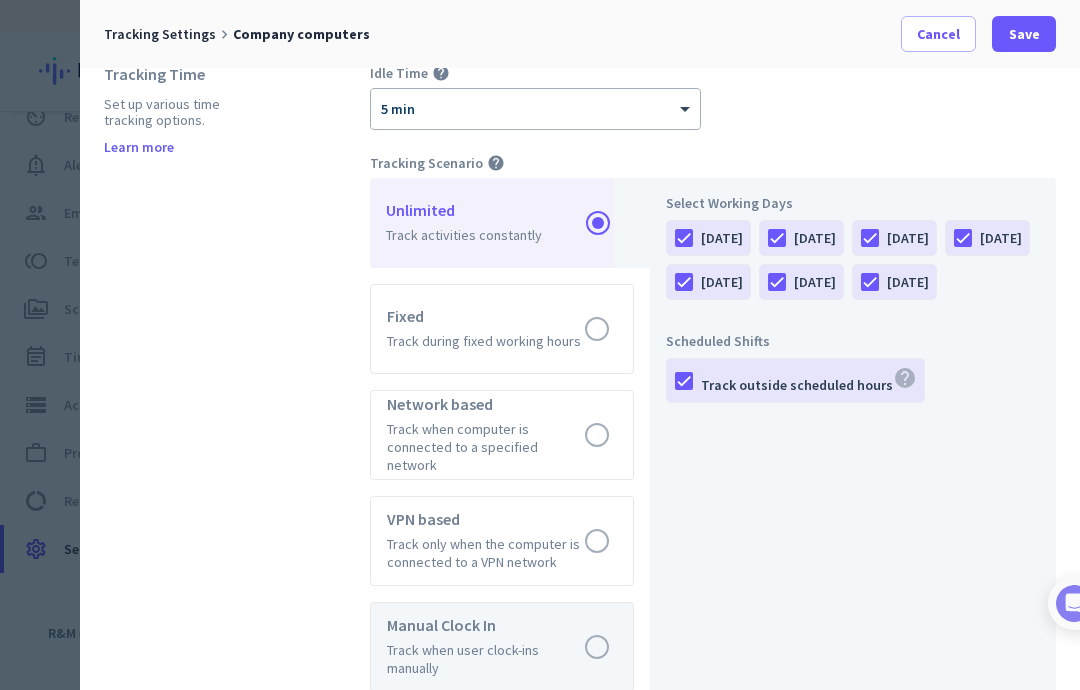 click at bounding box center [502, 647] 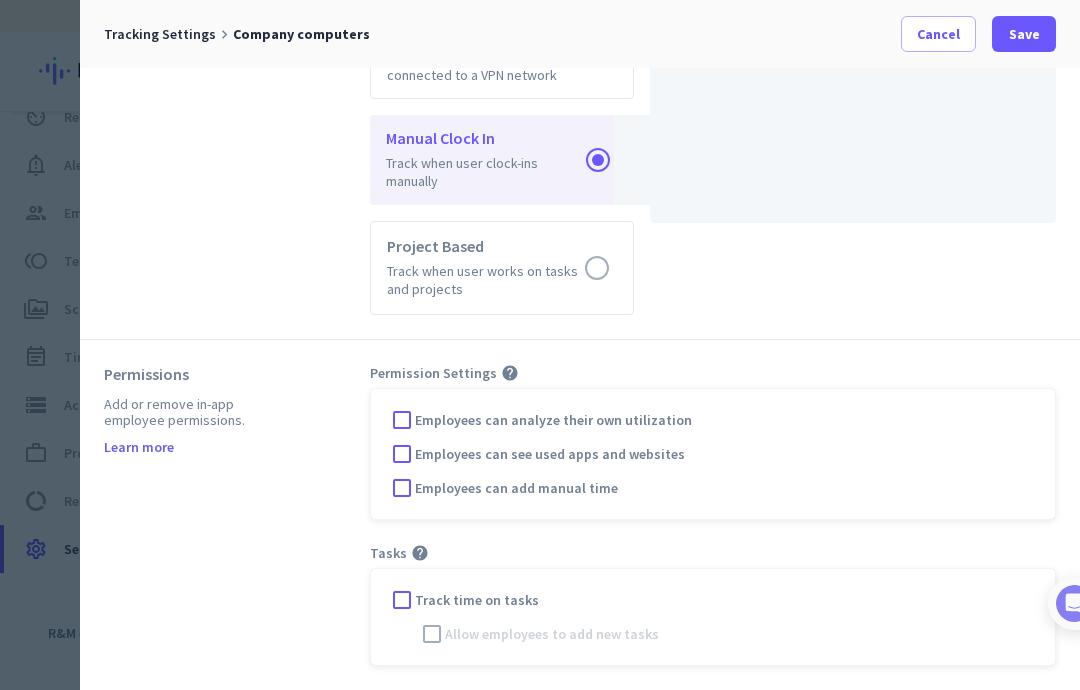 scroll, scrollTop: 1234, scrollLeft: 0, axis: vertical 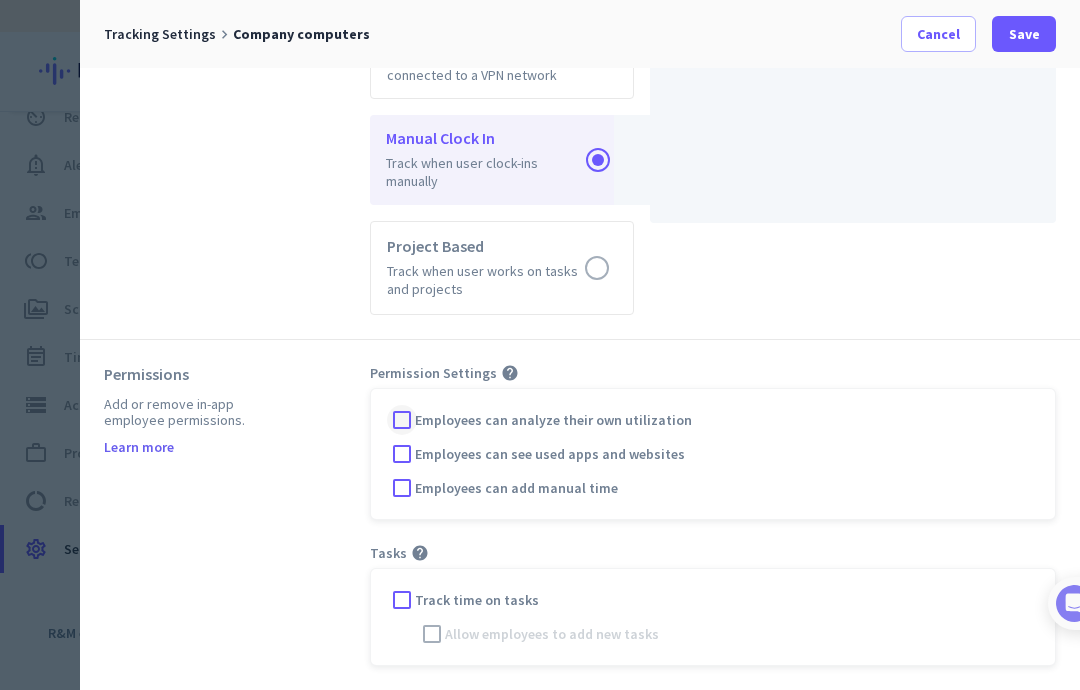click at bounding box center (402, 420) 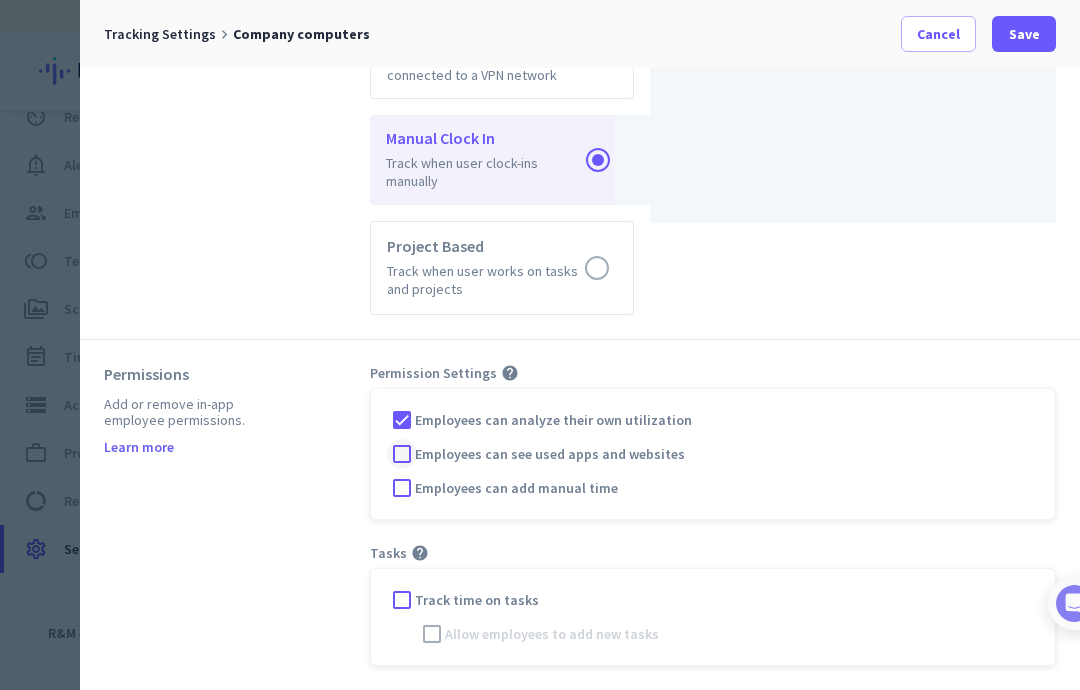 click at bounding box center (402, 454) 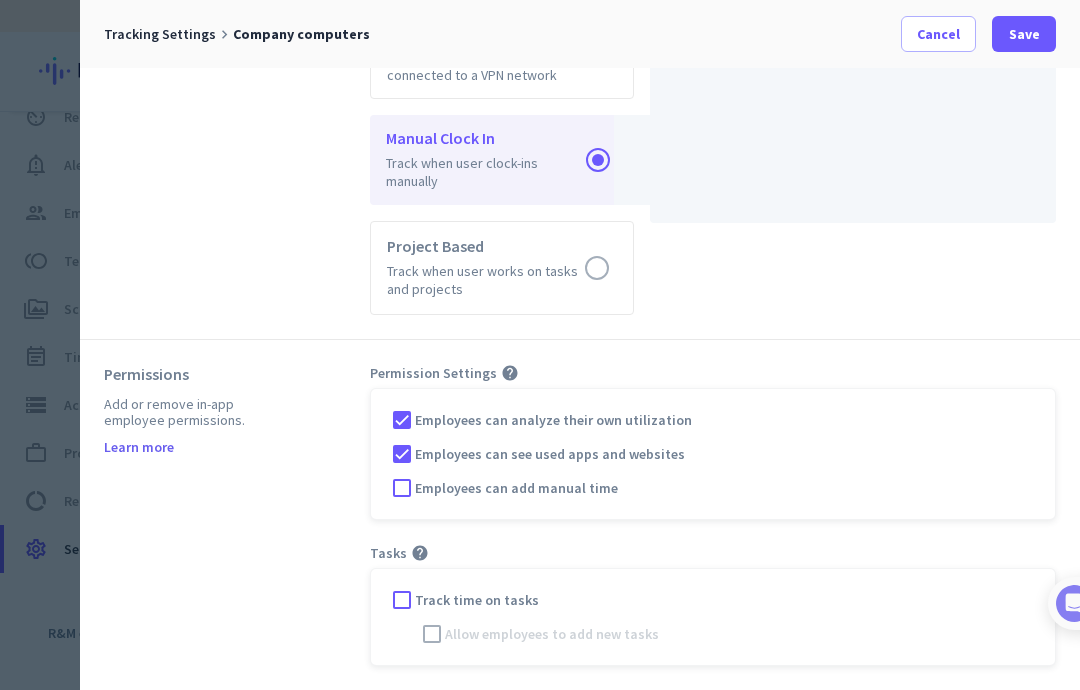 scroll, scrollTop: 1231, scrollLeft: 0, axis: vertical 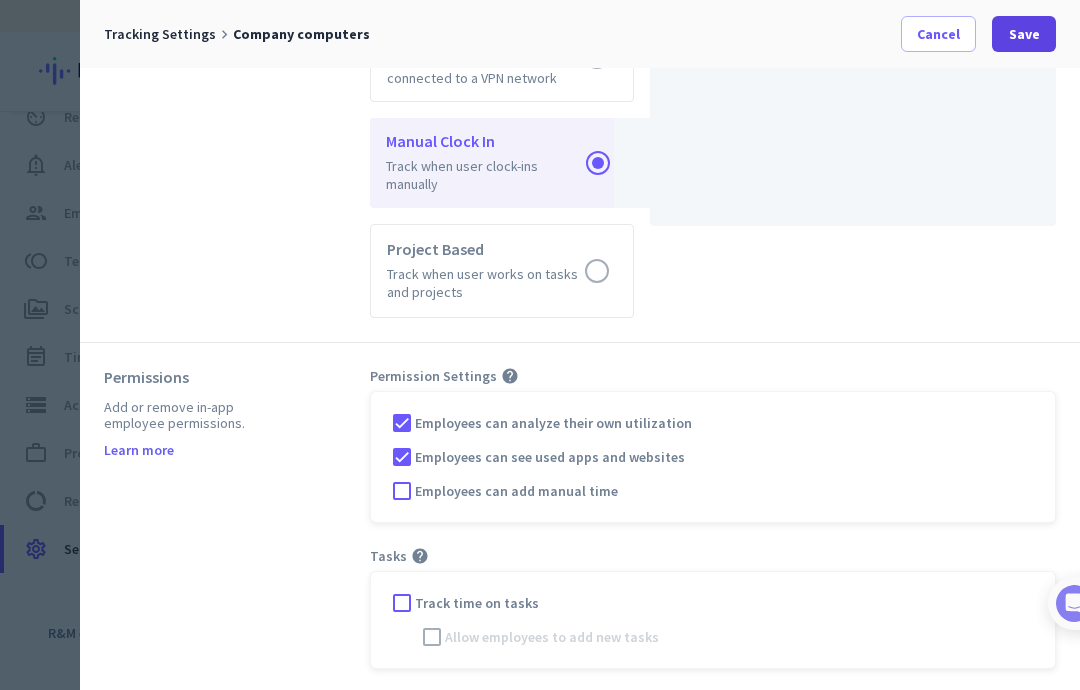 click on "Save" at bounding box center (1024, 34) 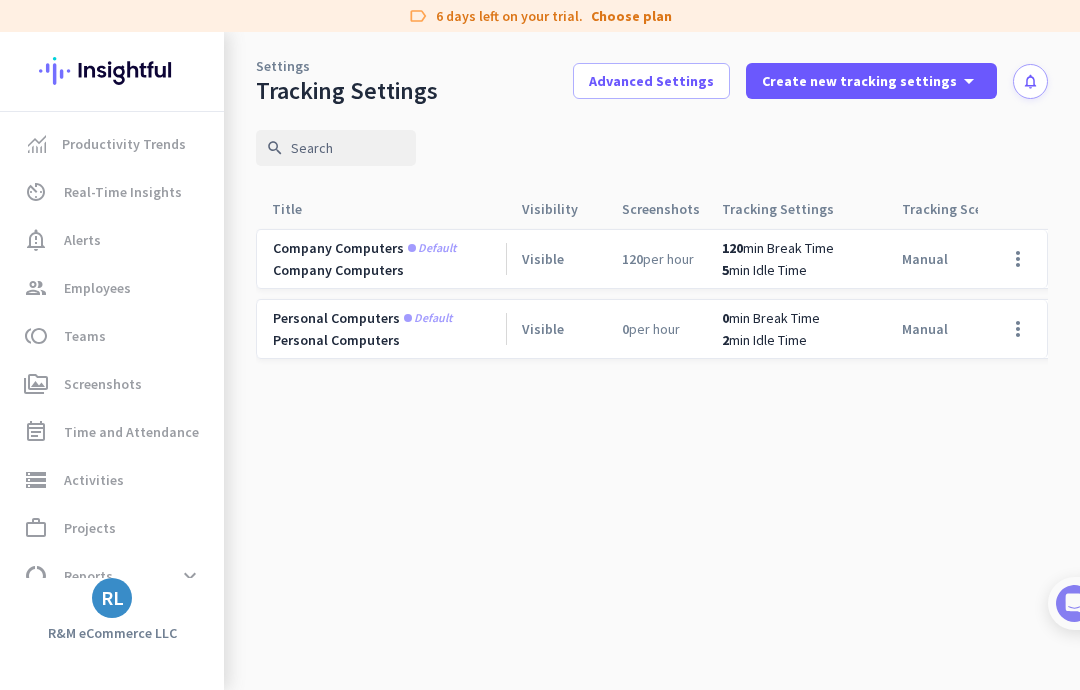 scroll, scrollTop: 0, scrollLeft: 0, axis: both 